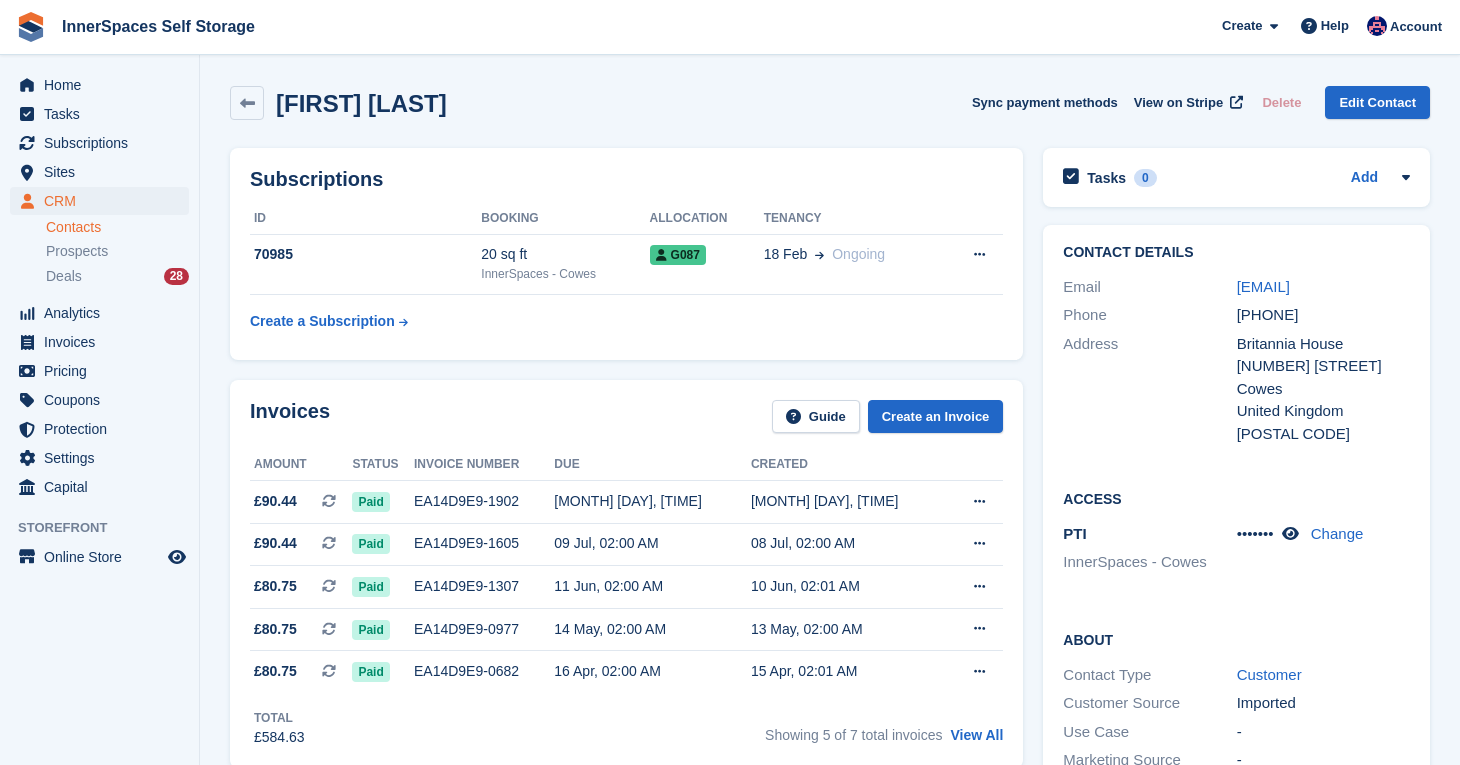 scroll, scrollTop: 617, scrollLeft: 0, axis: vertical 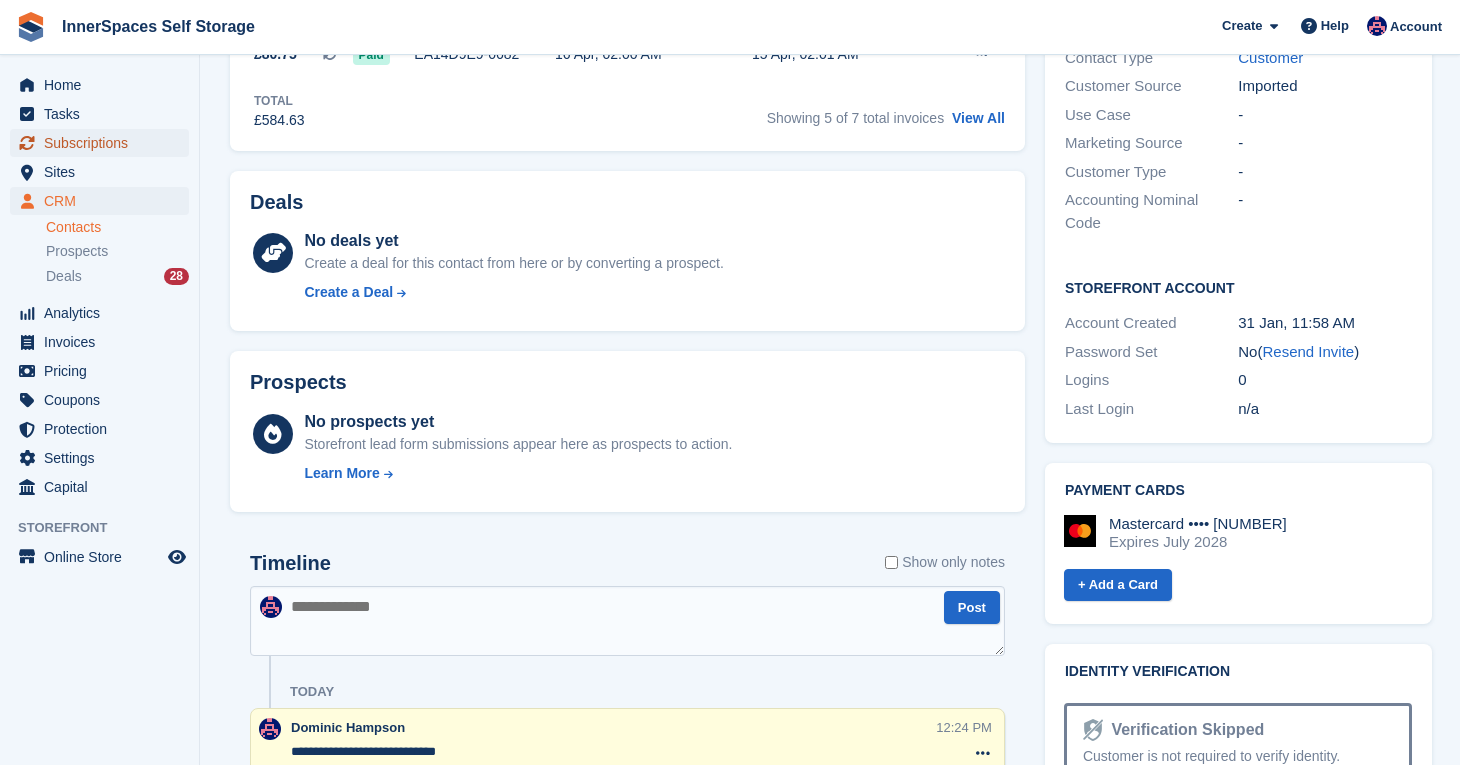 click on "Subscriptions" at bounding box center (104, 143) 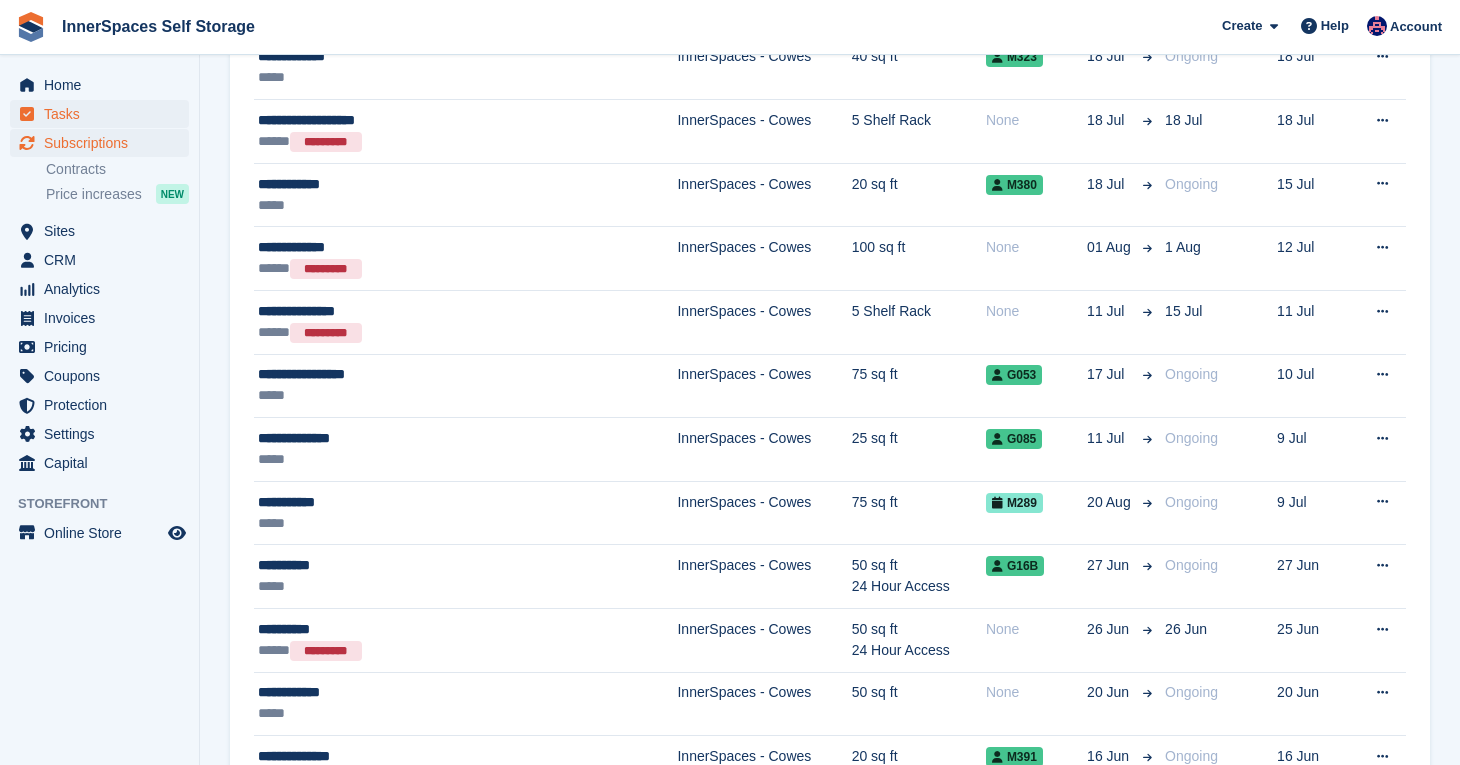scroll, scrollTop: 0, scrollLeft: 0, axis: both 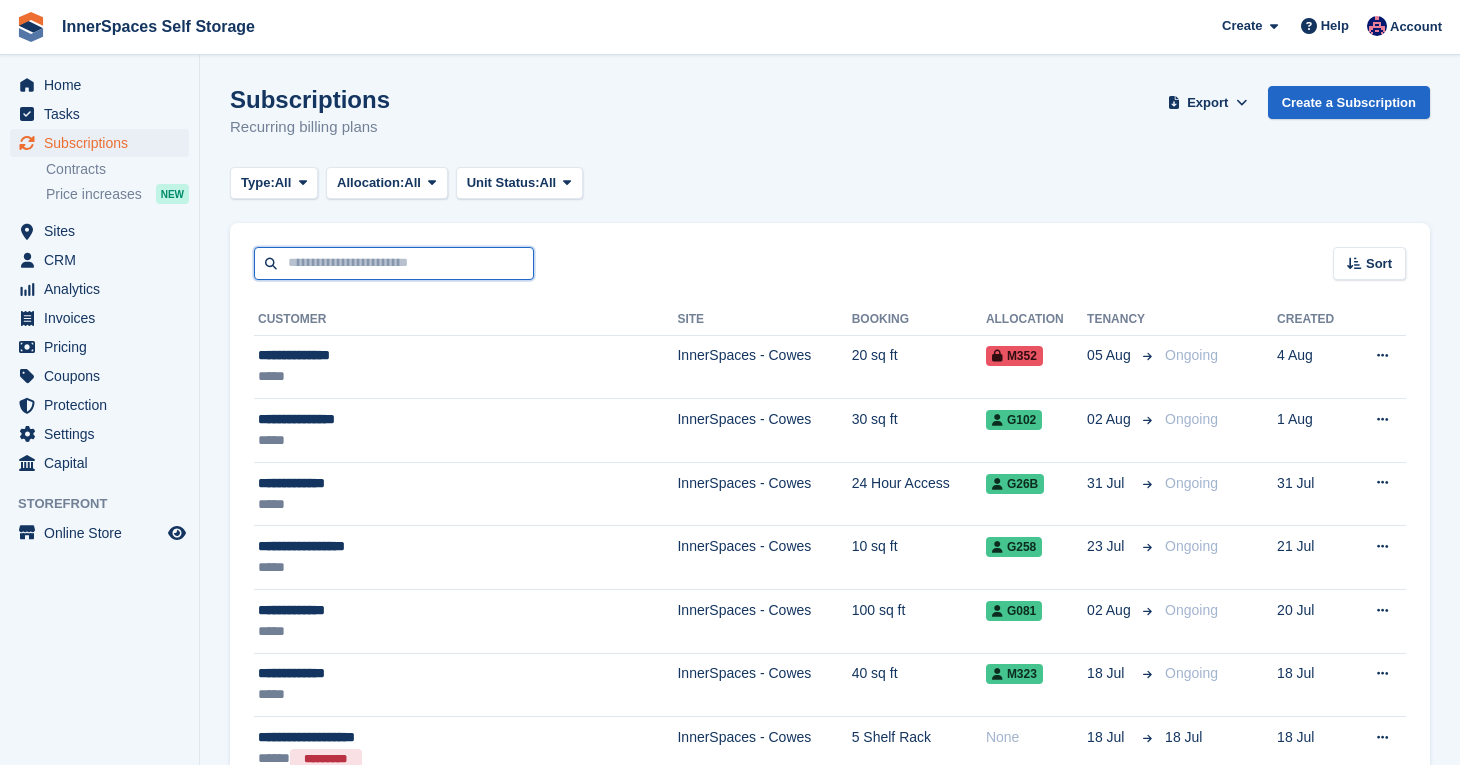 click at bounding box center (394, 263) 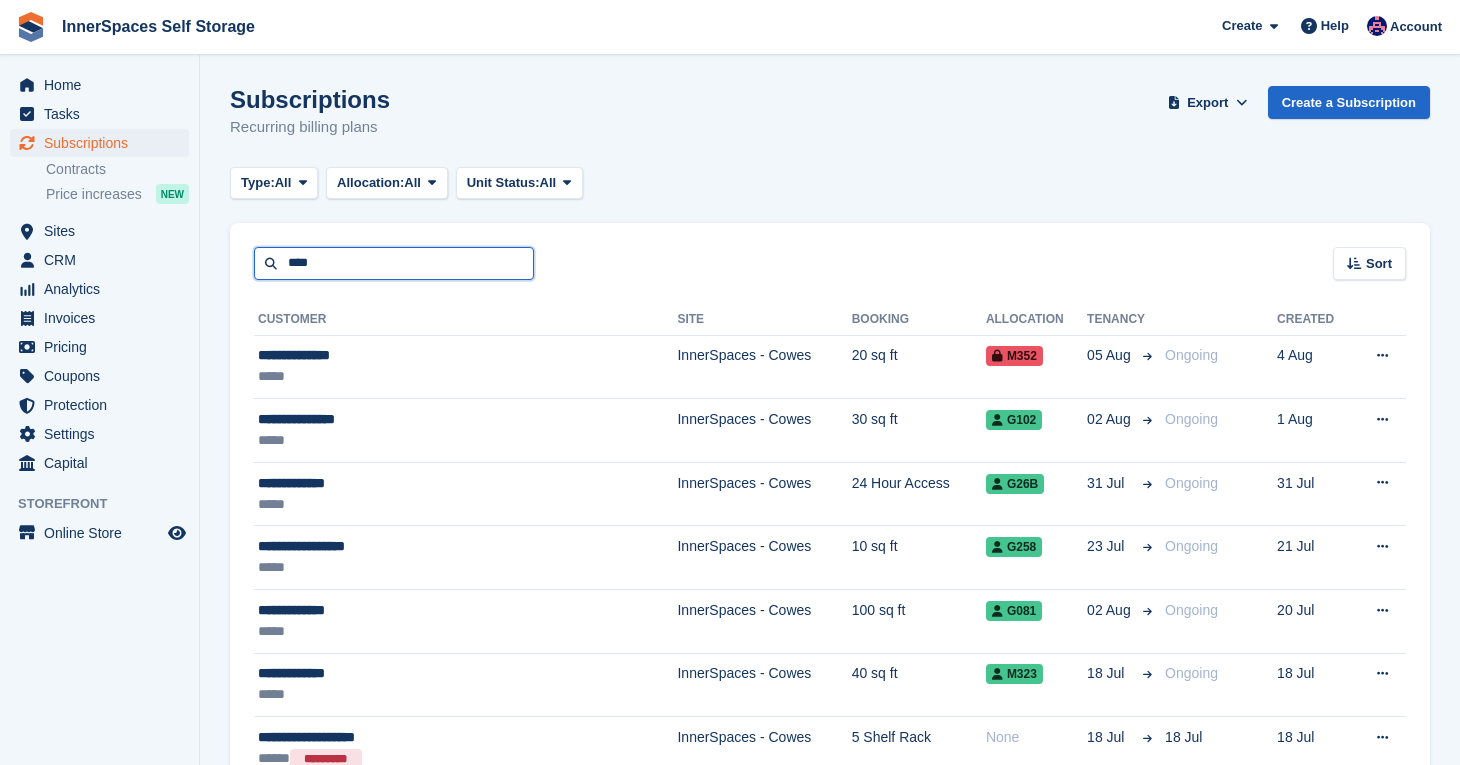 type on "****" 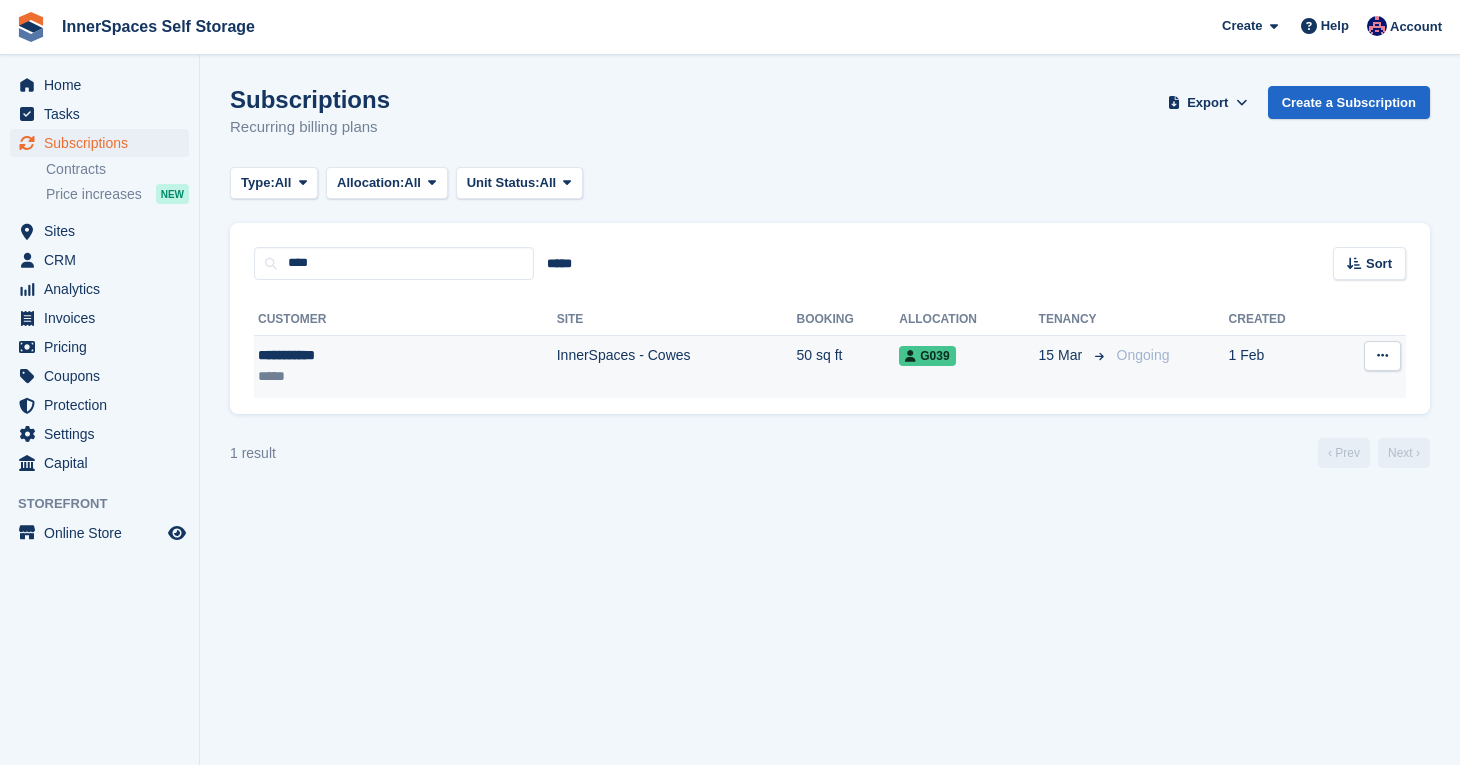 click on "**********" at bounding box center [340, 355] 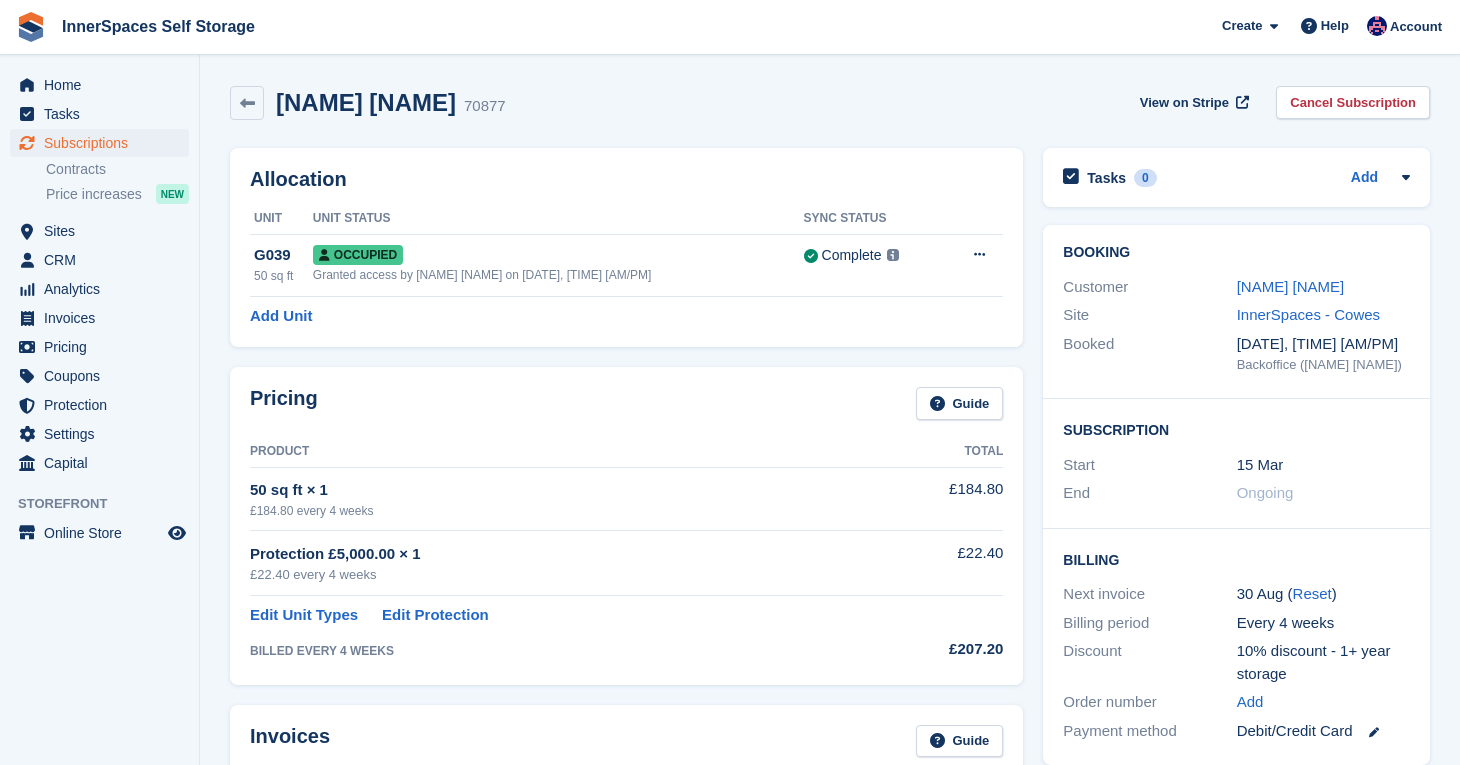 scroll, scrollTop: 0, scrollLeft: 0, axis: both 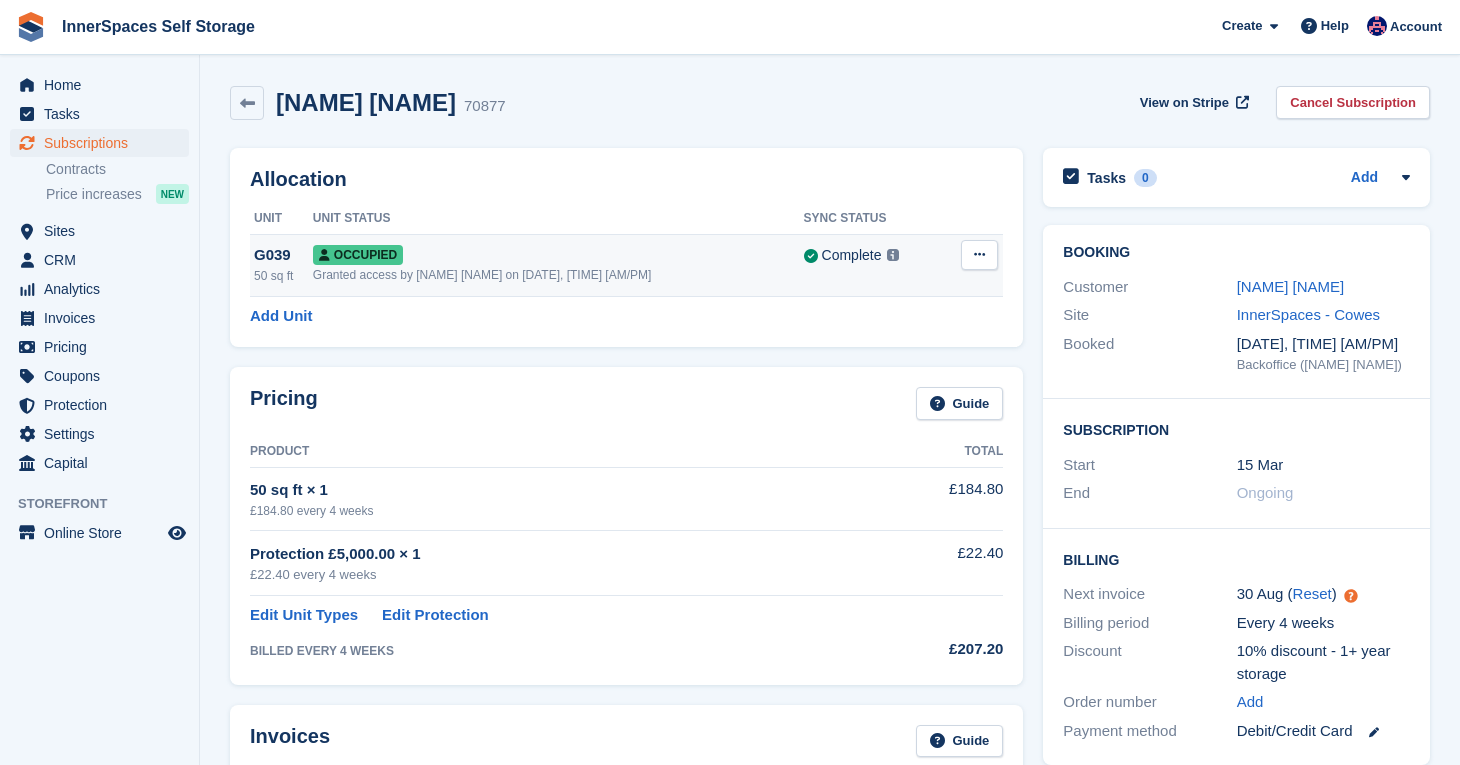 click on "Granted access by Dominic Hampson on 1st Feb,   7:56 AM" at bounding box center [558, 275] 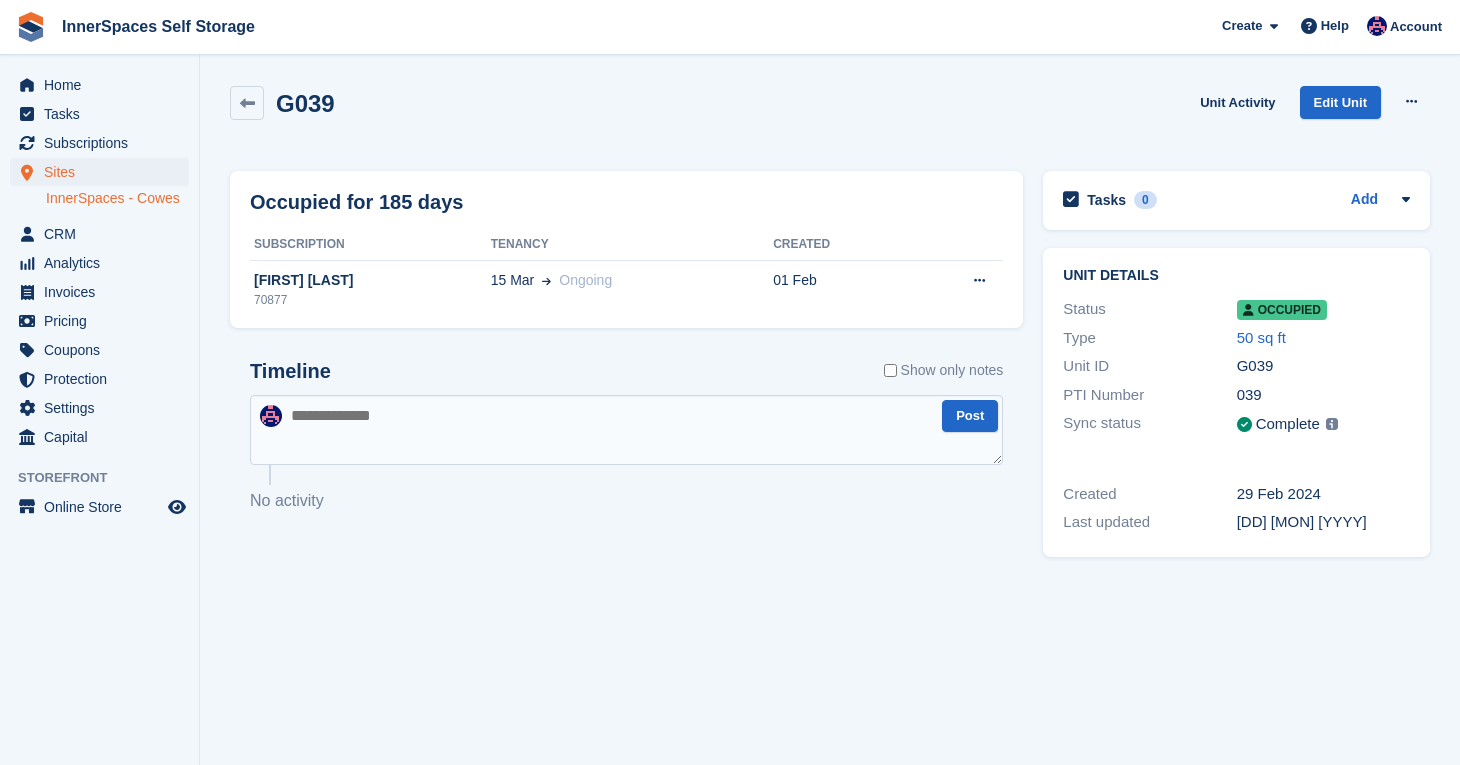 scroll, scrollTop: 0, scrollLeft: 0, axis: both 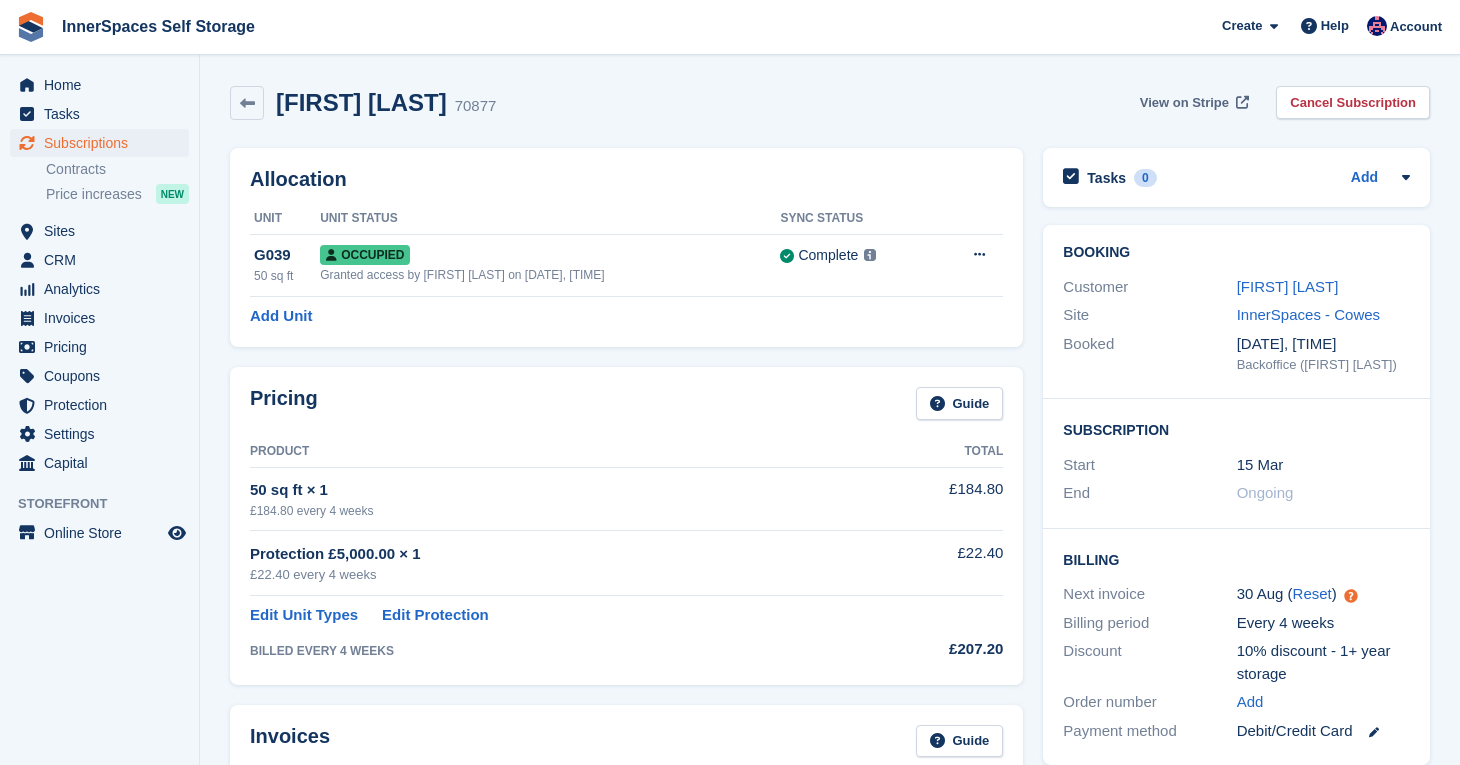 click on "View on Stripe" at bounding box center [1192, 102] 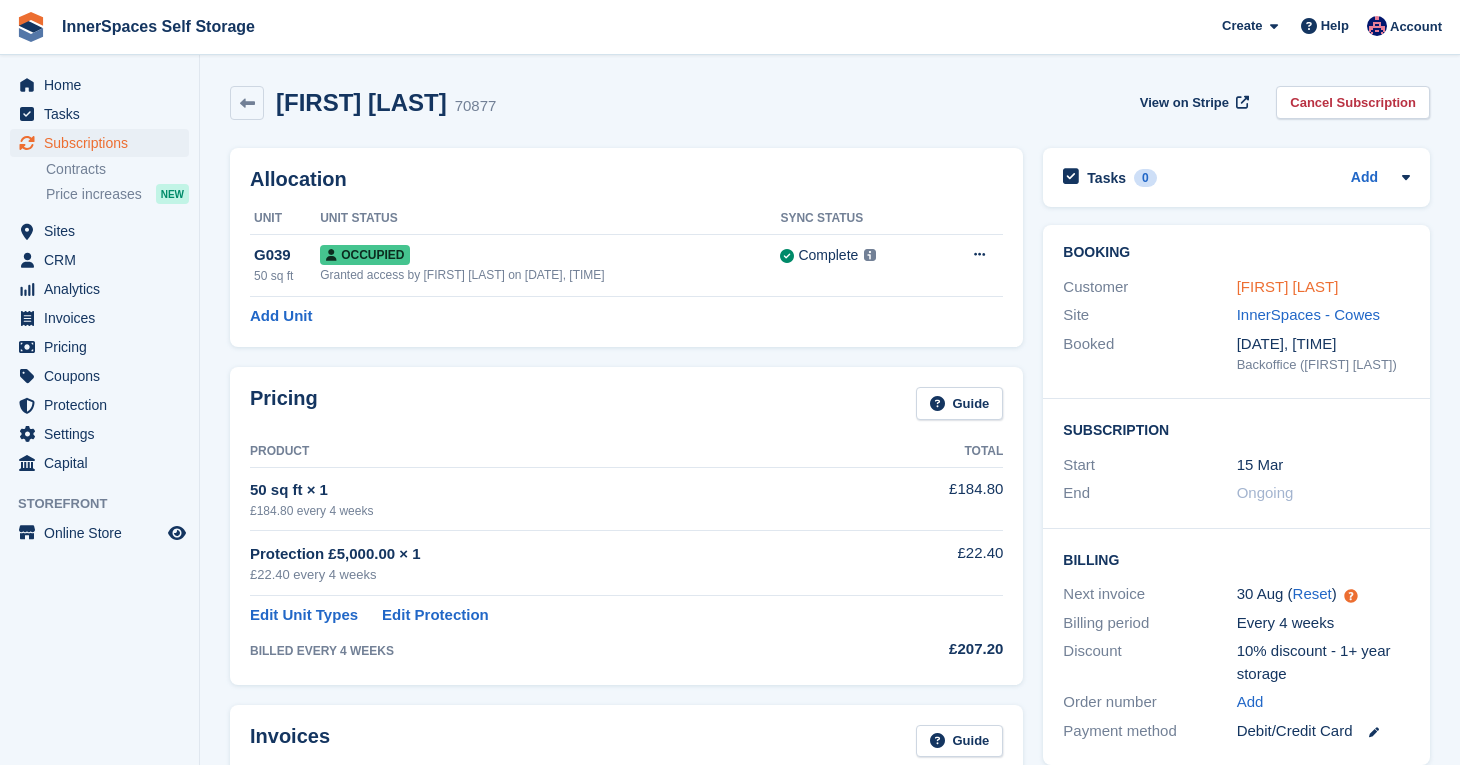 click on "Kirsty Ruth" at bounding box center [1288, 286] 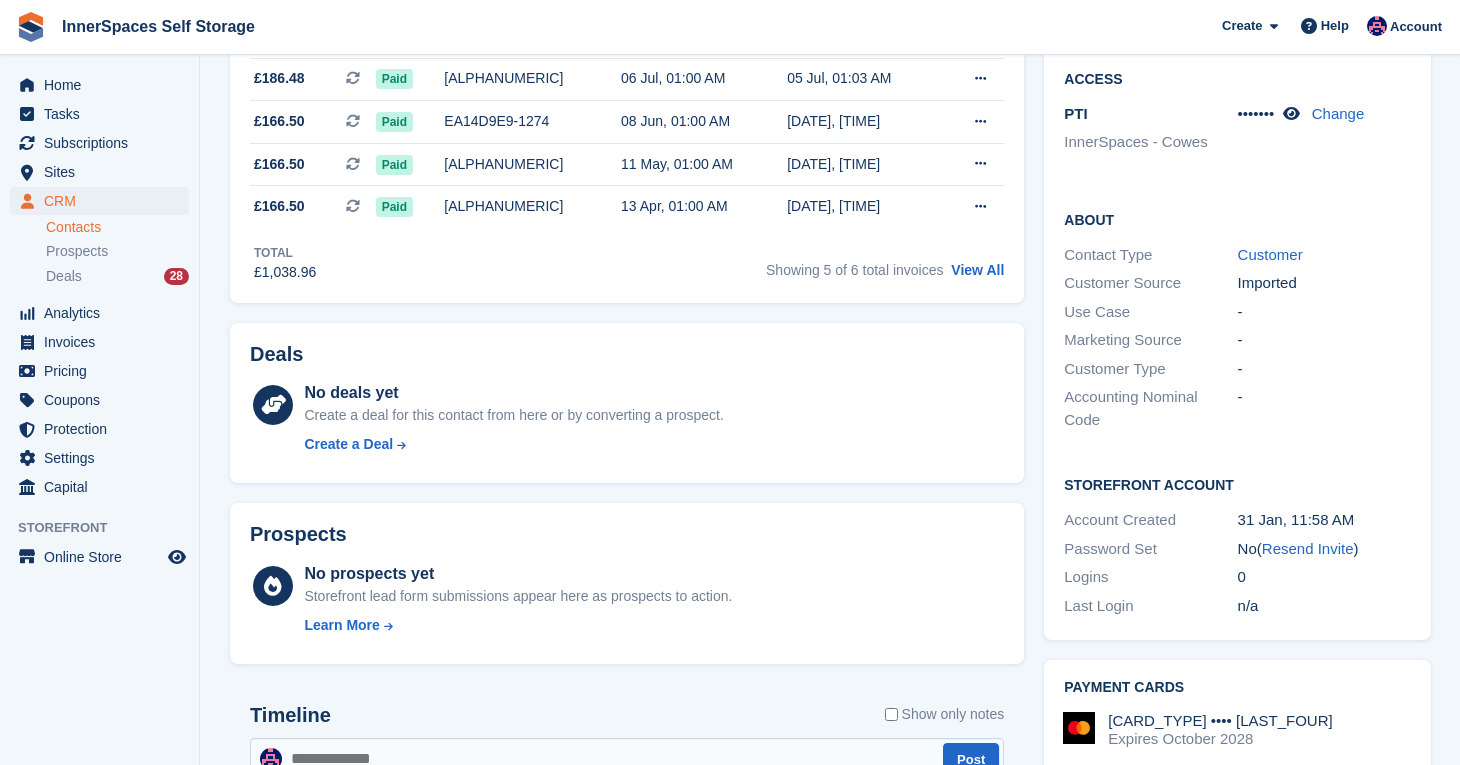 scroll, scrollTop: 998, scrollLeft: 0, axis: vertical 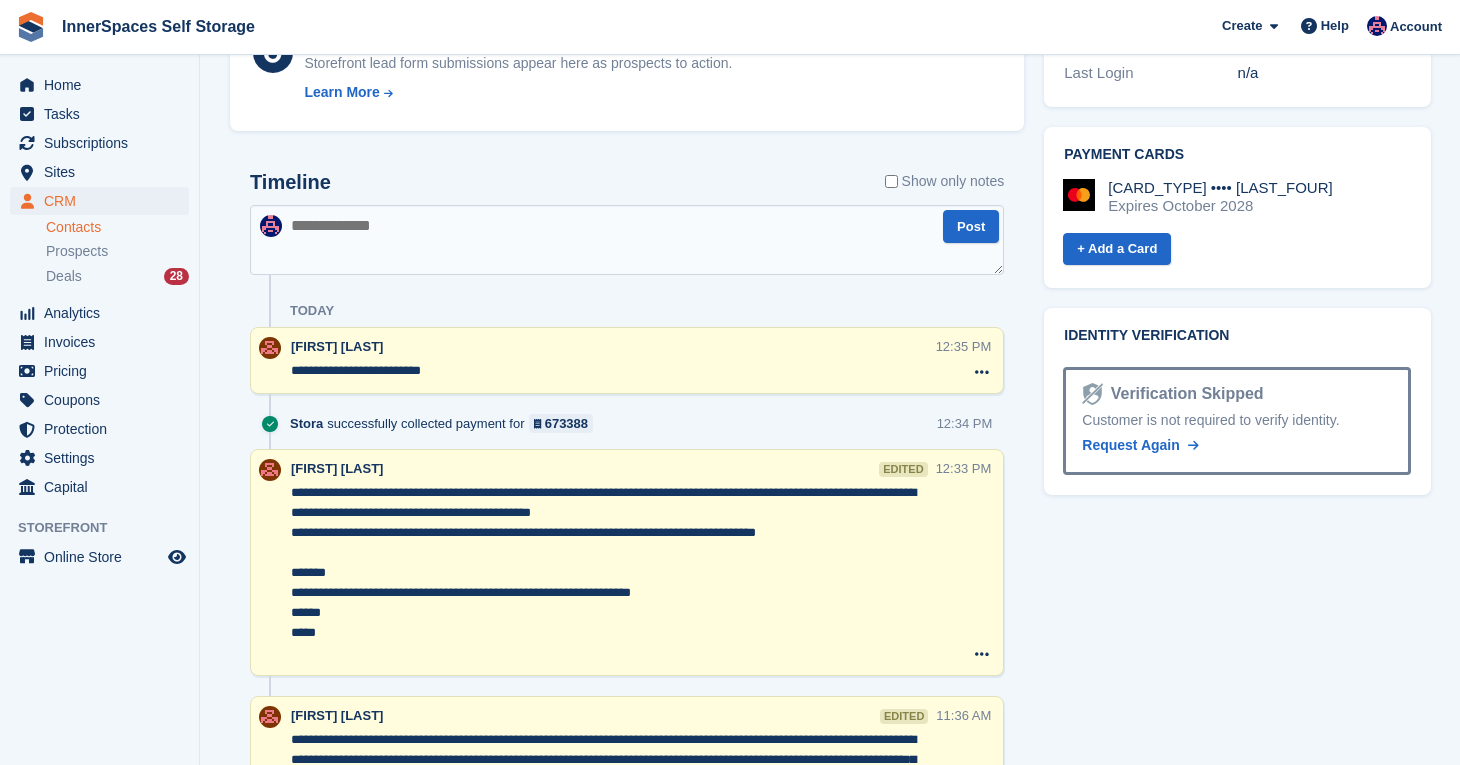 drag, startPoint x: 475, startPoint y: 247, endPoint x: 470, endPoint y: 231, distance: 16.763054 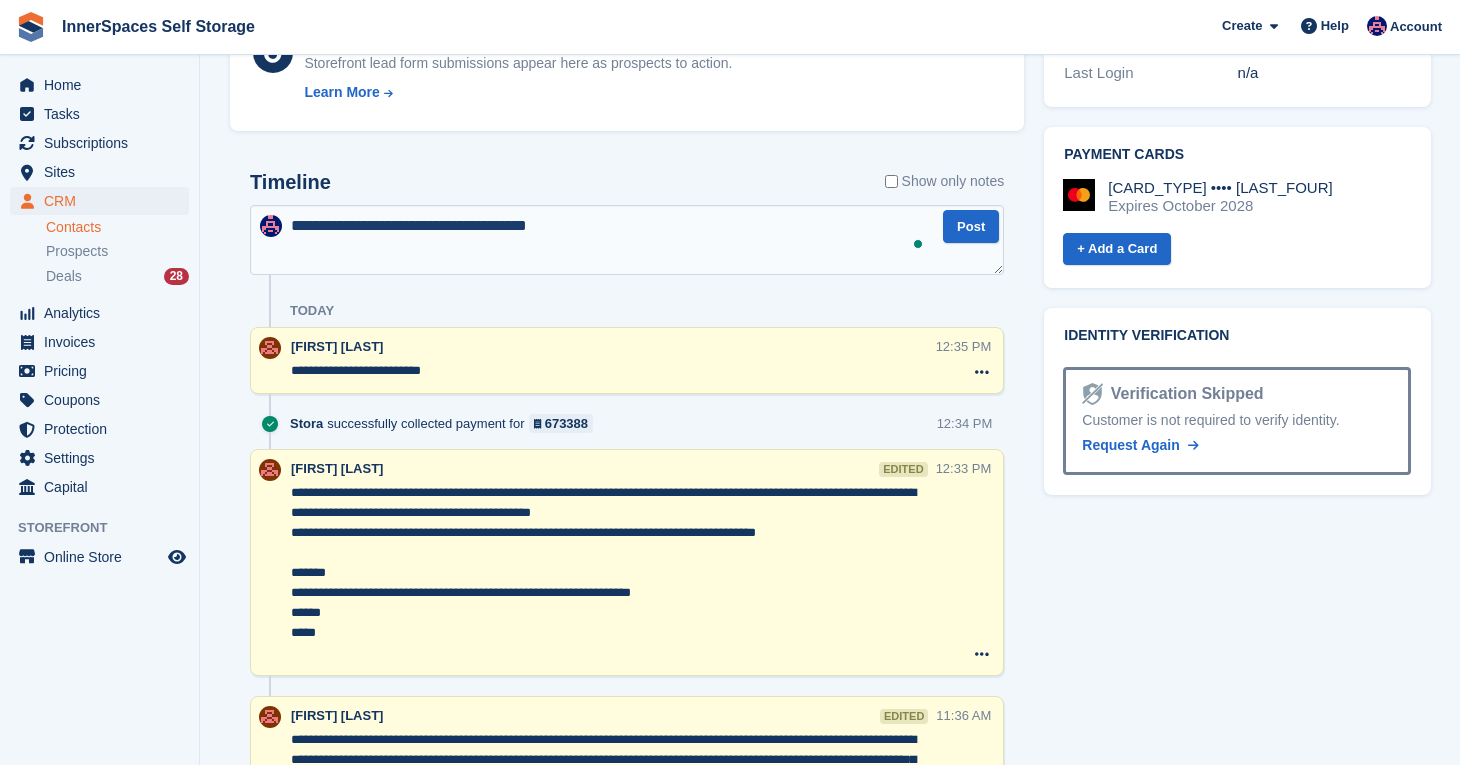 type on "**********" 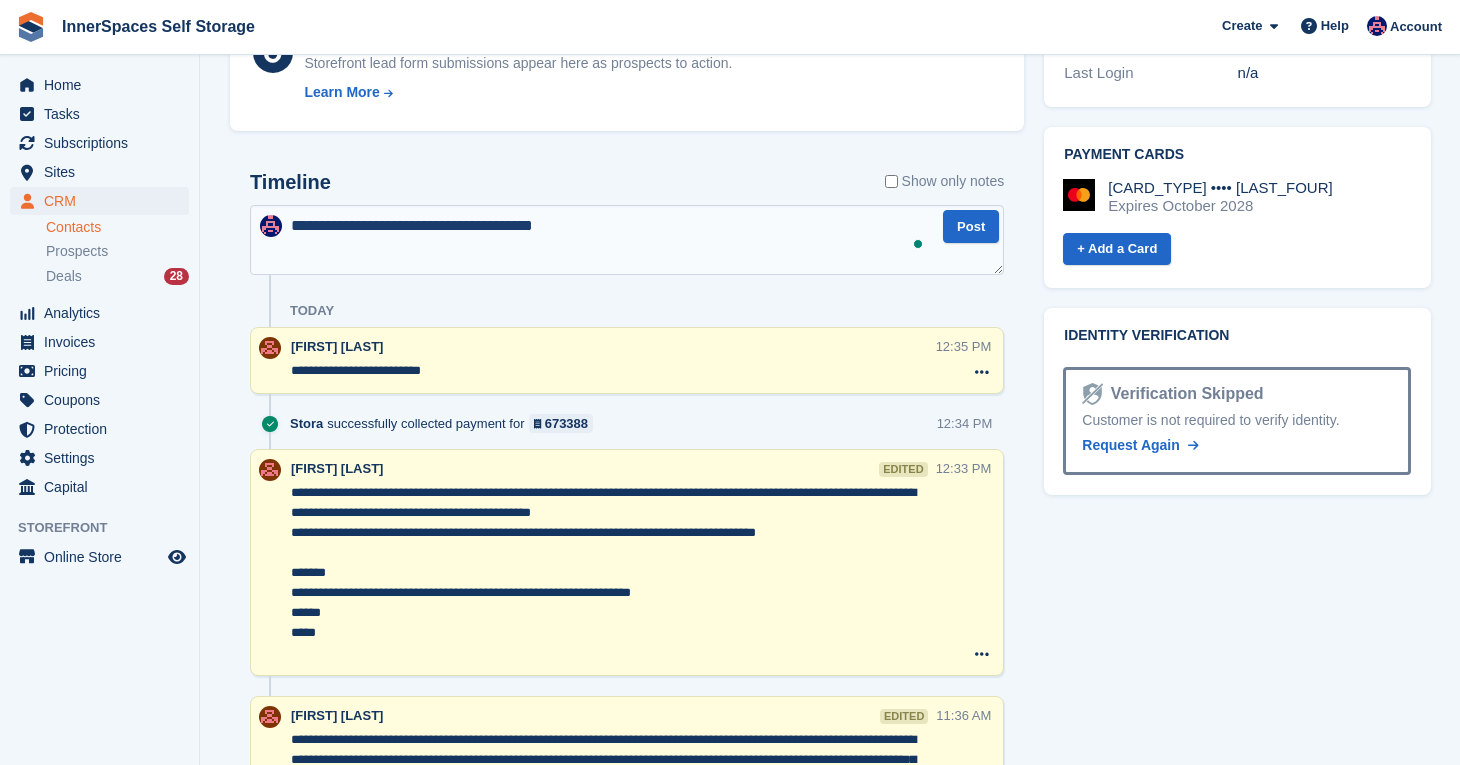 type 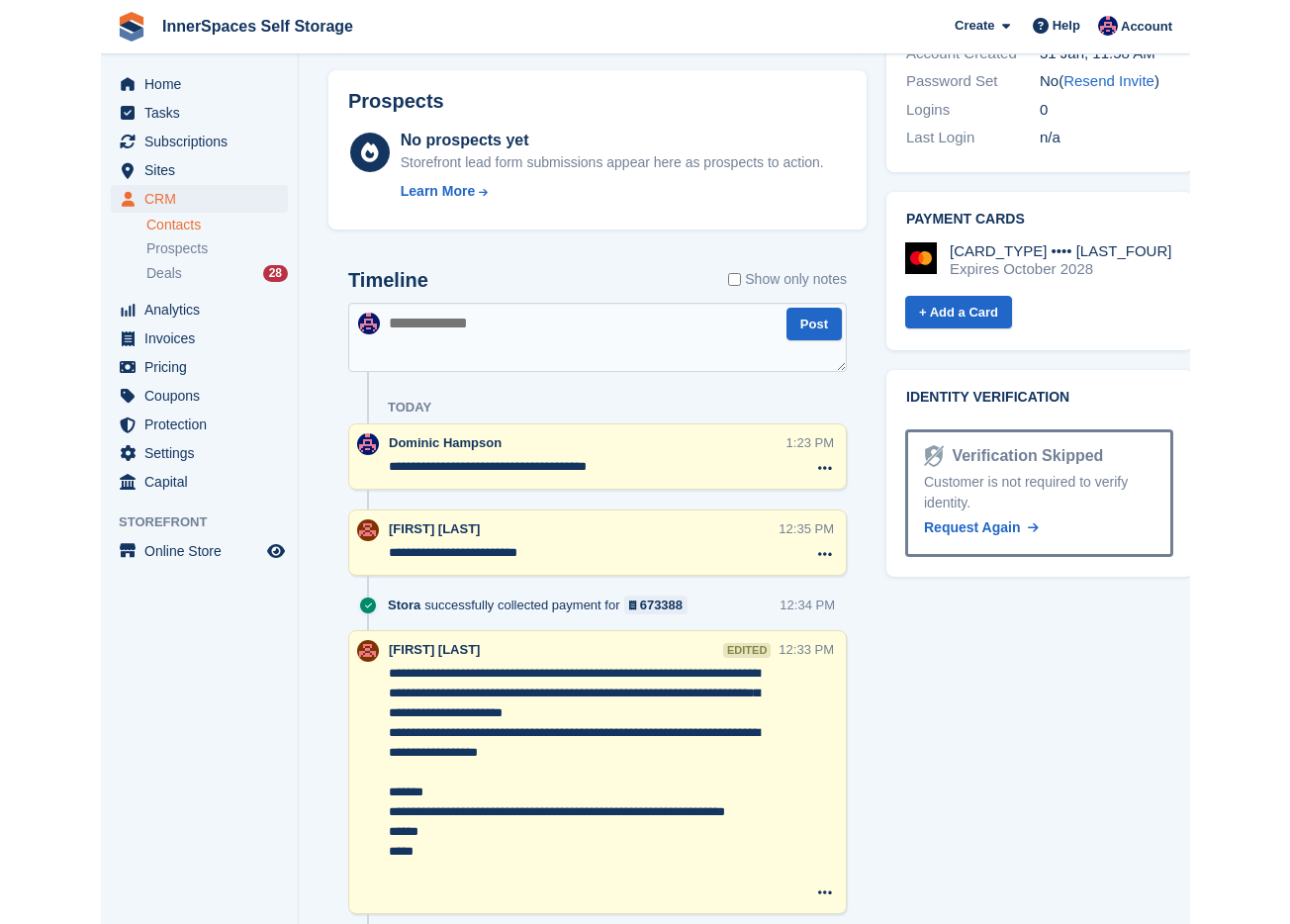 scroll, scrollTop: 833, scrollLeft: 0, axis: vertical 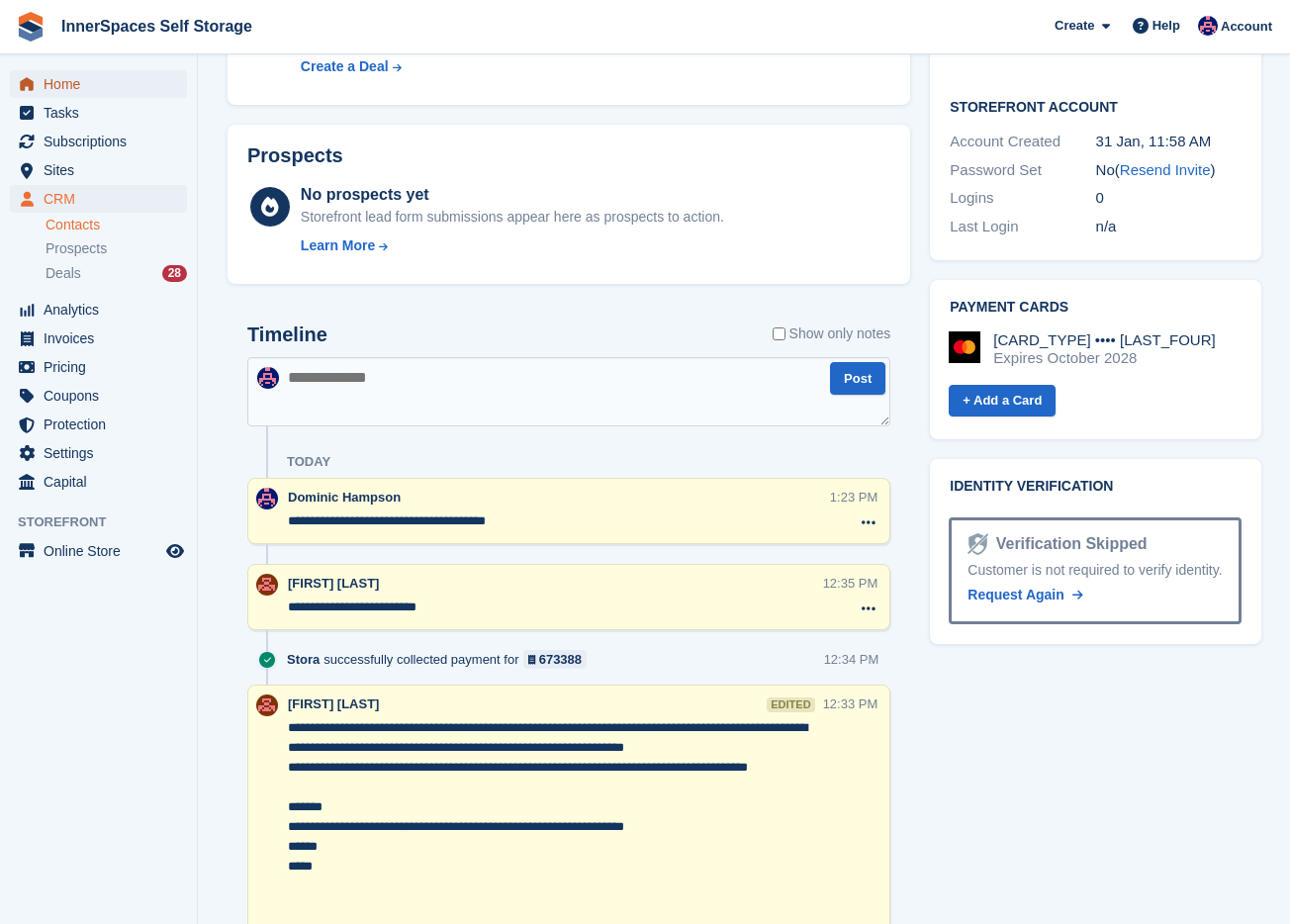 click on "Home" at bounding box center (103, 84) 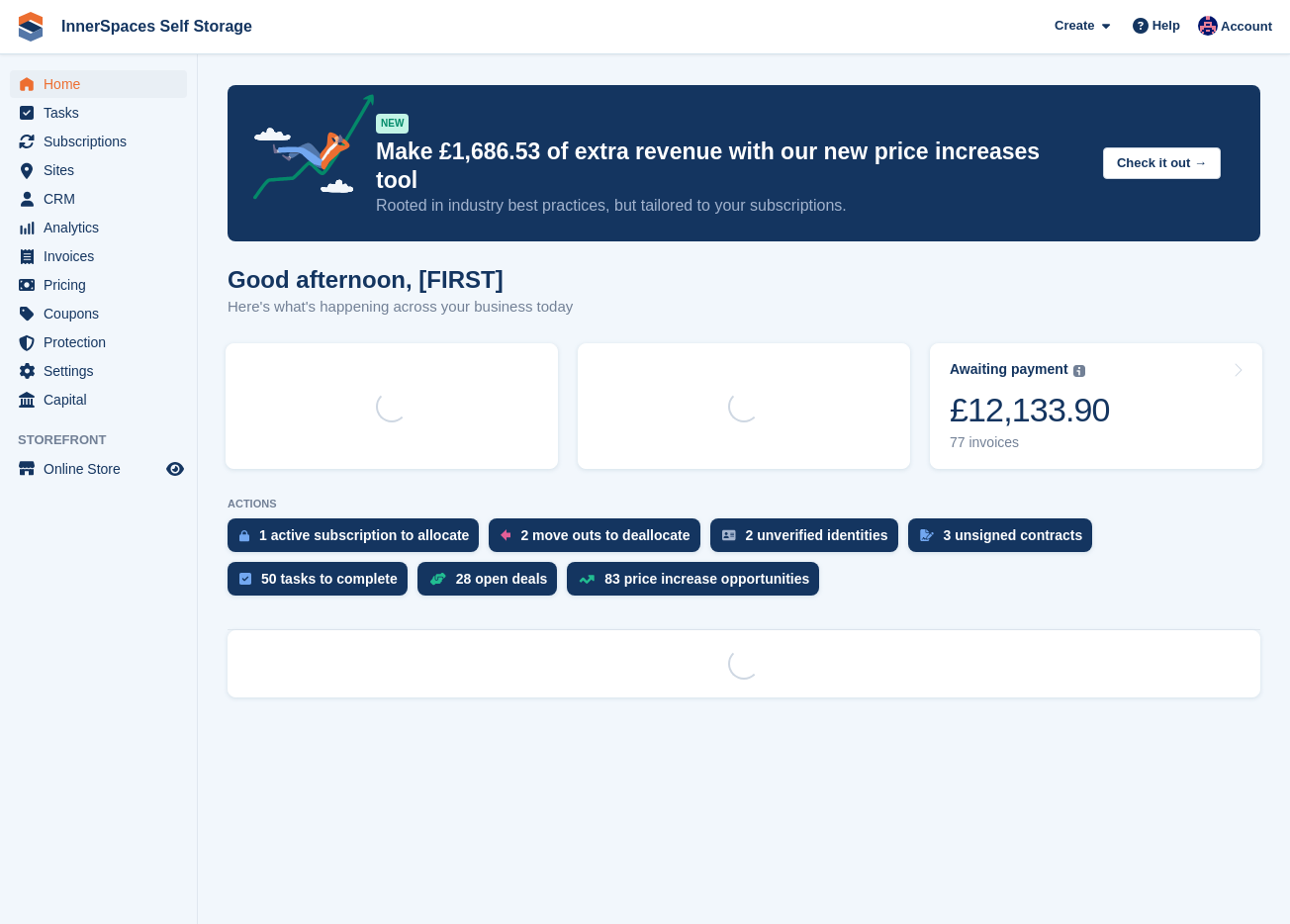 scroll, scrollTop: 0, scrollLeft: 0, axis: both 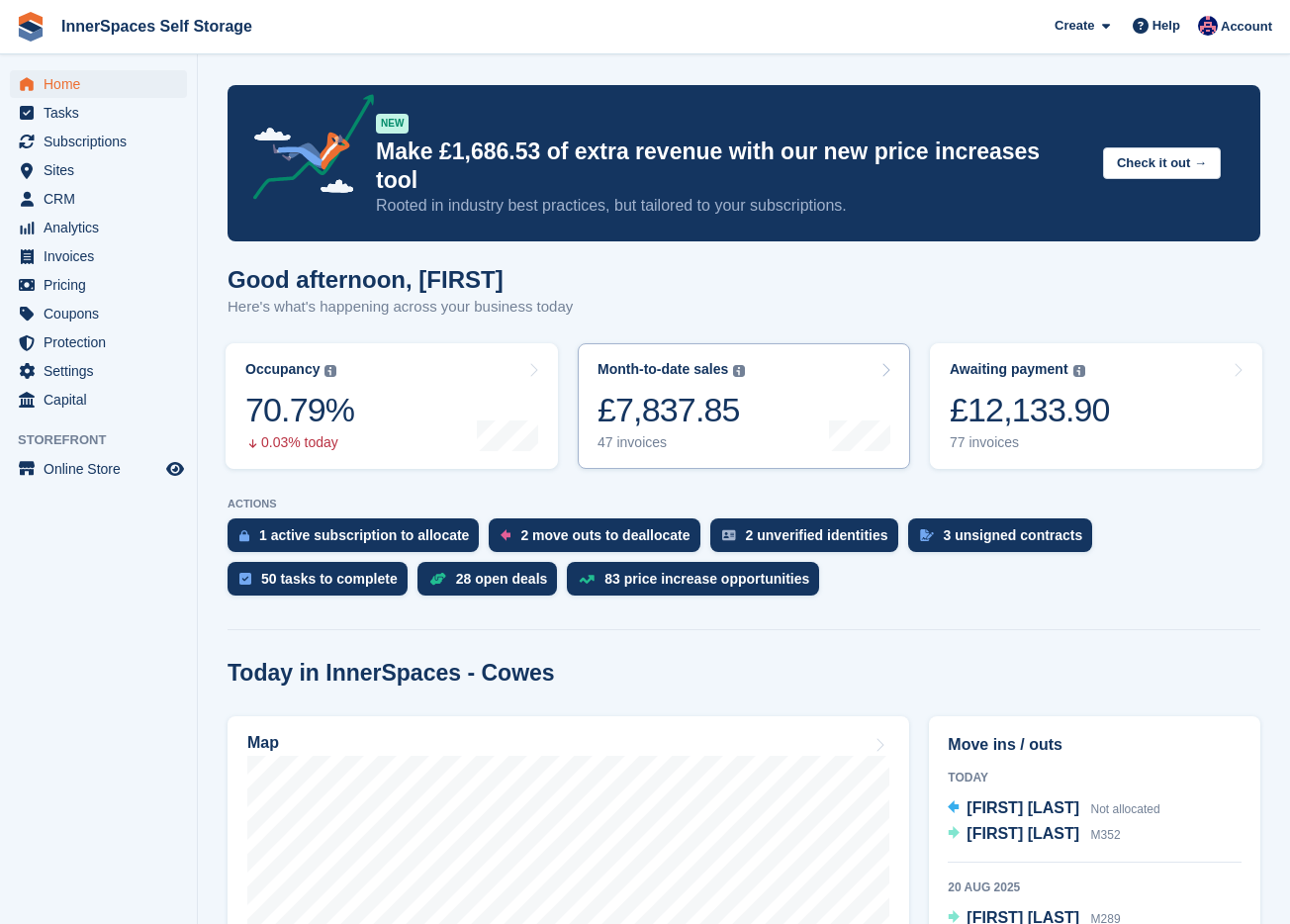 click on "Month-to-date sales" at bounding box center [663, 369] 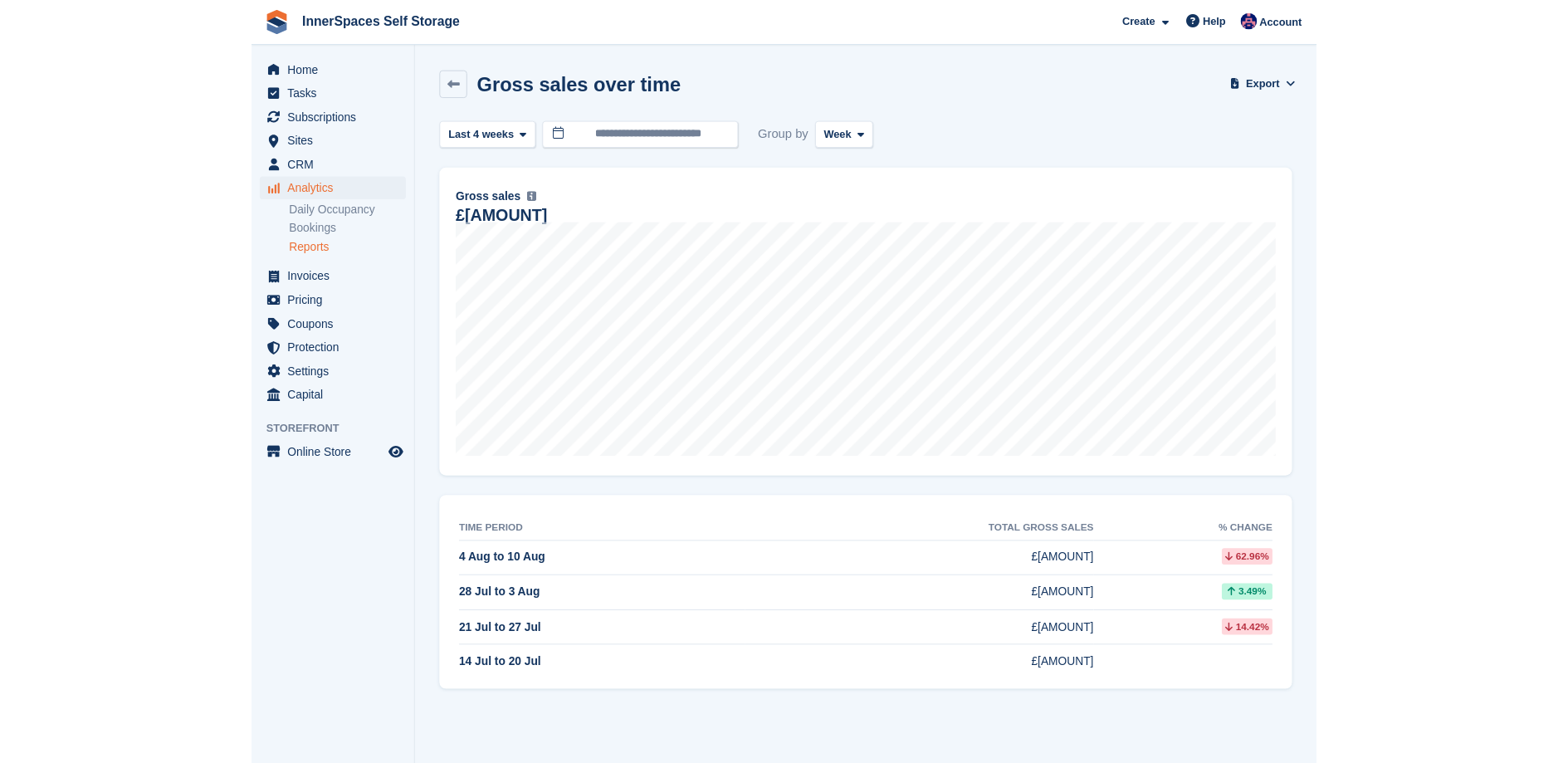 scroll, scrollTop: 0, scrollLeft: 0, axis: both 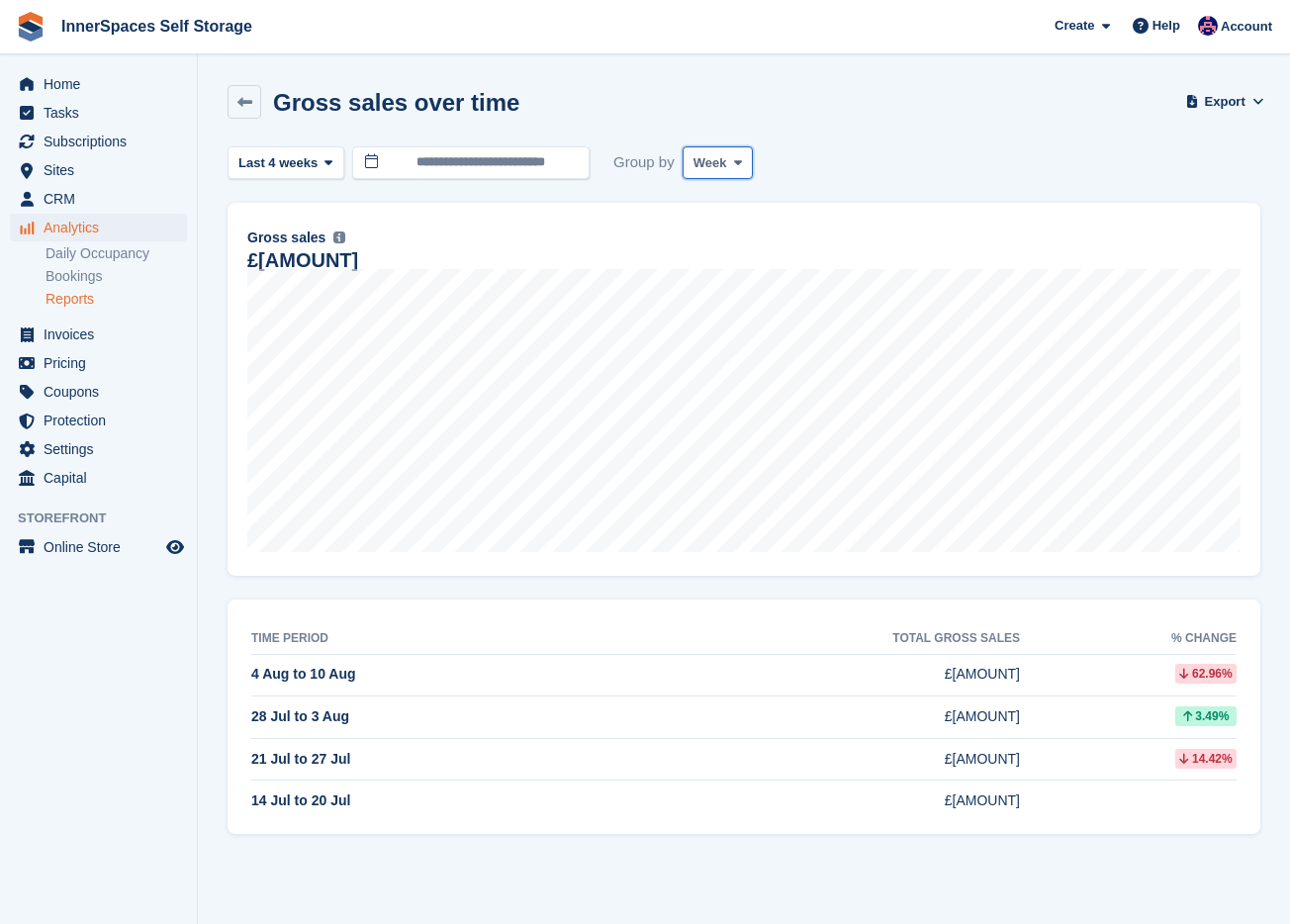 click on "Week" at bounding box center [717, 162] 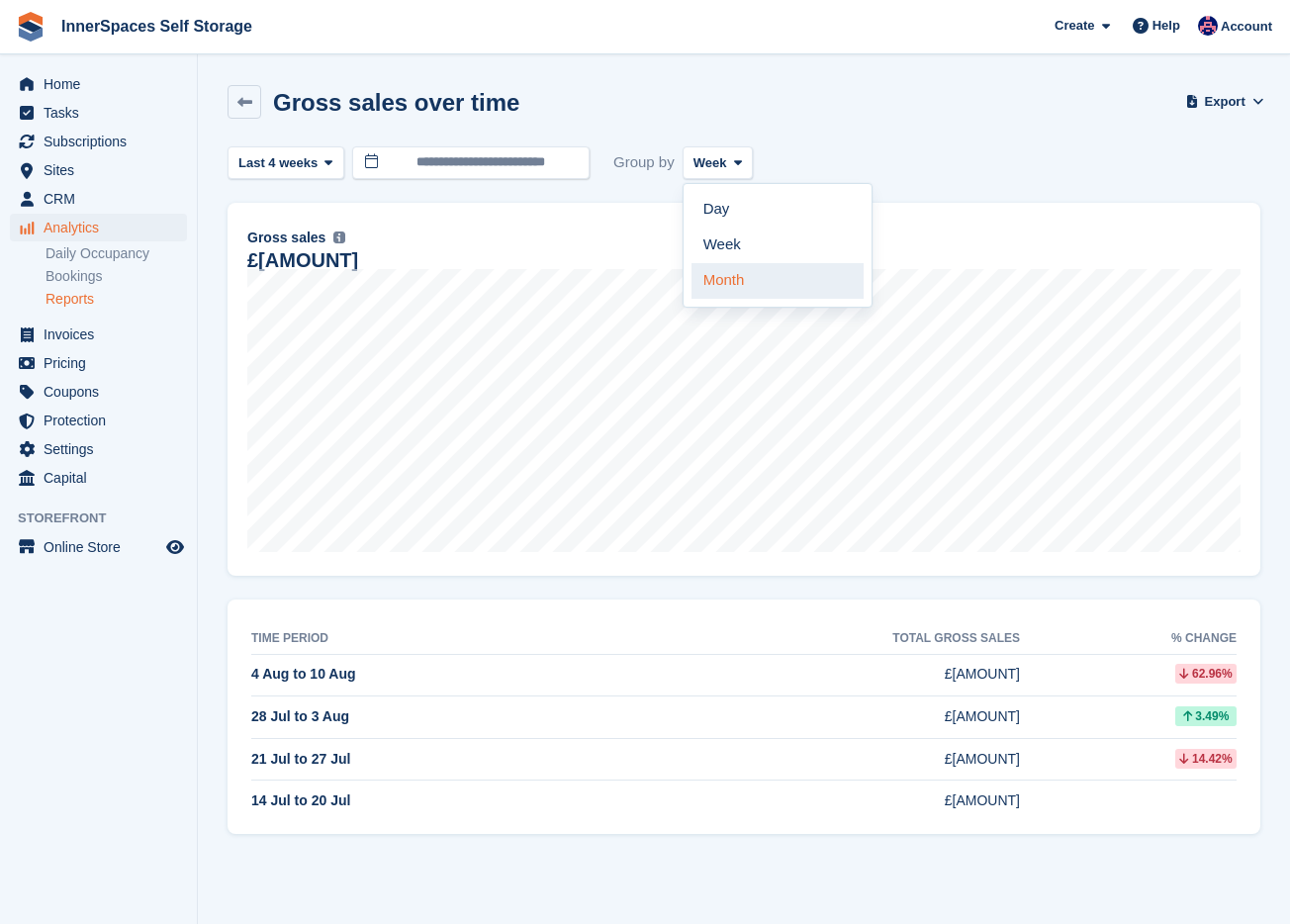 click on "Month" at bounding box center (778, 281) 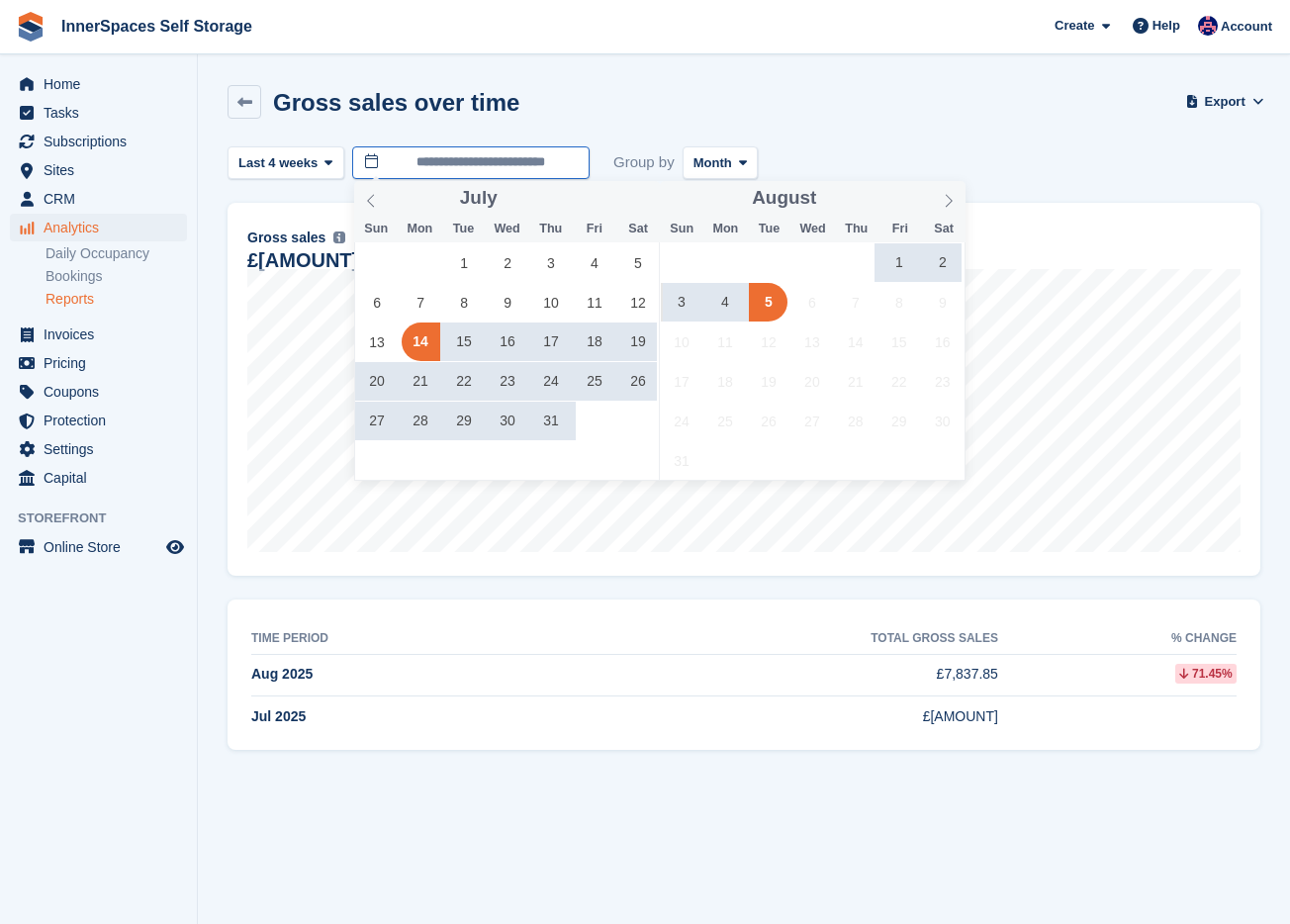 click on "**********" at bounding box center [471, 162] 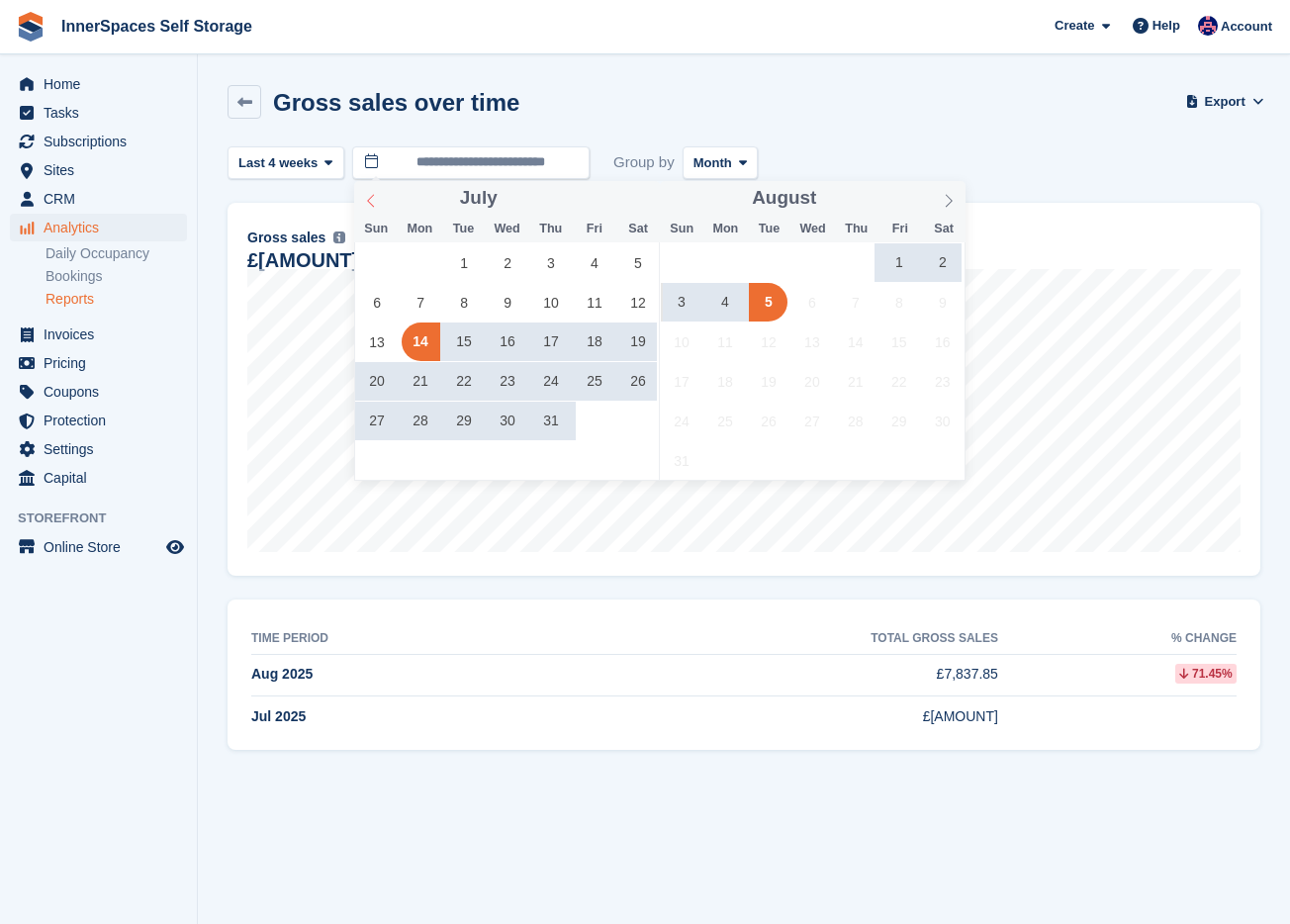 click at bounding box center [371, 198] 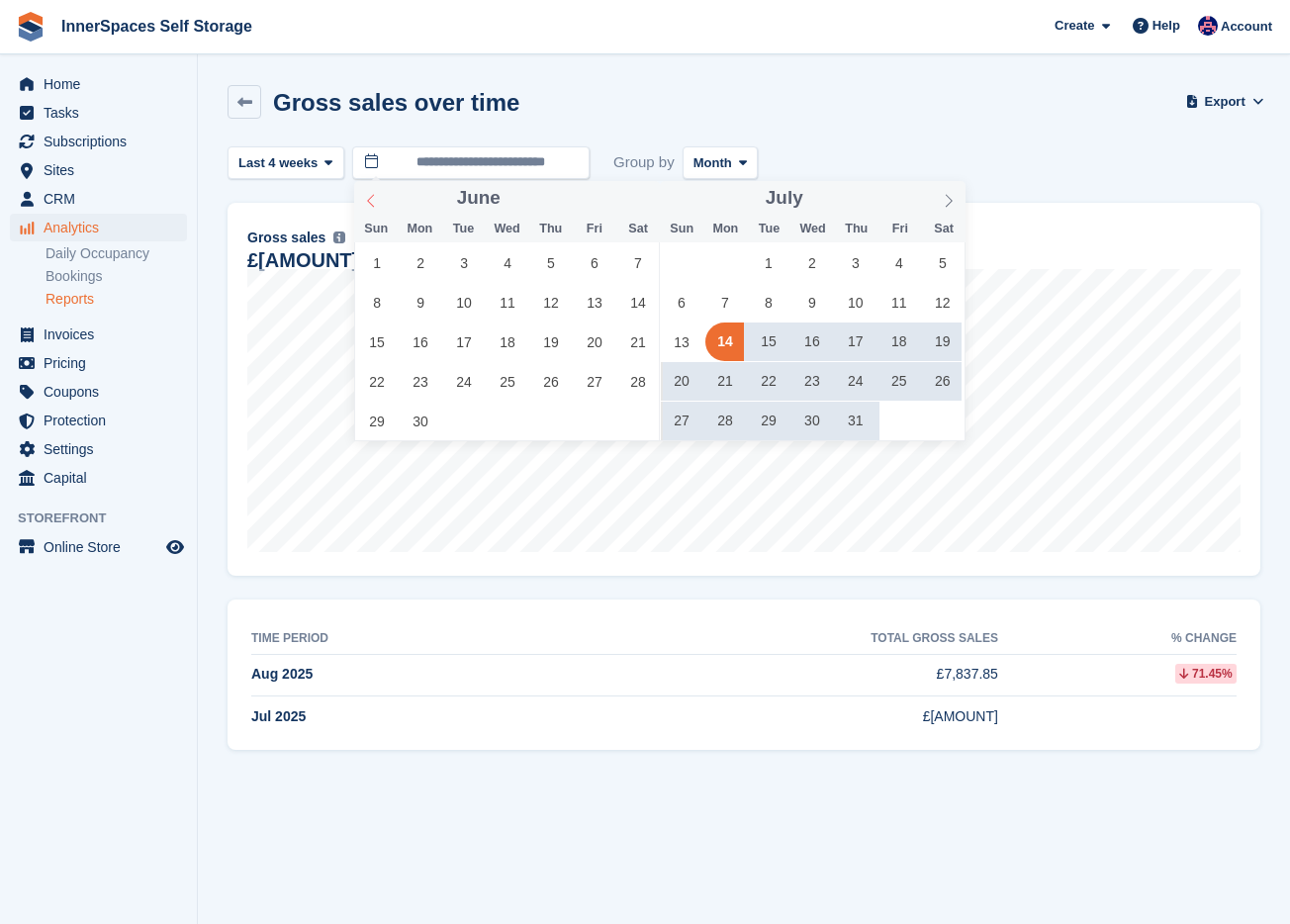 click at bounding box center (371, 198) 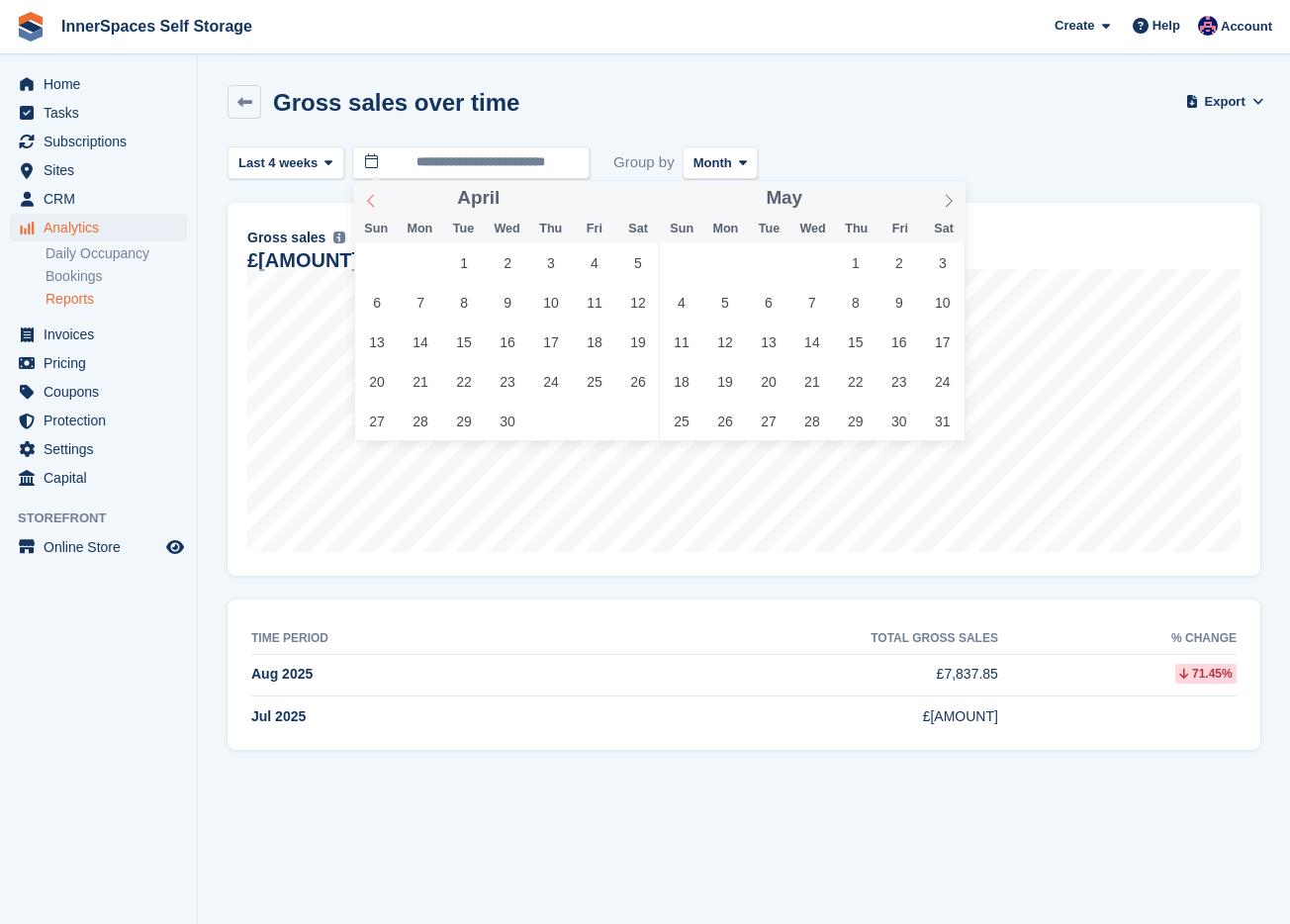 click at bounding box center [371, 198] 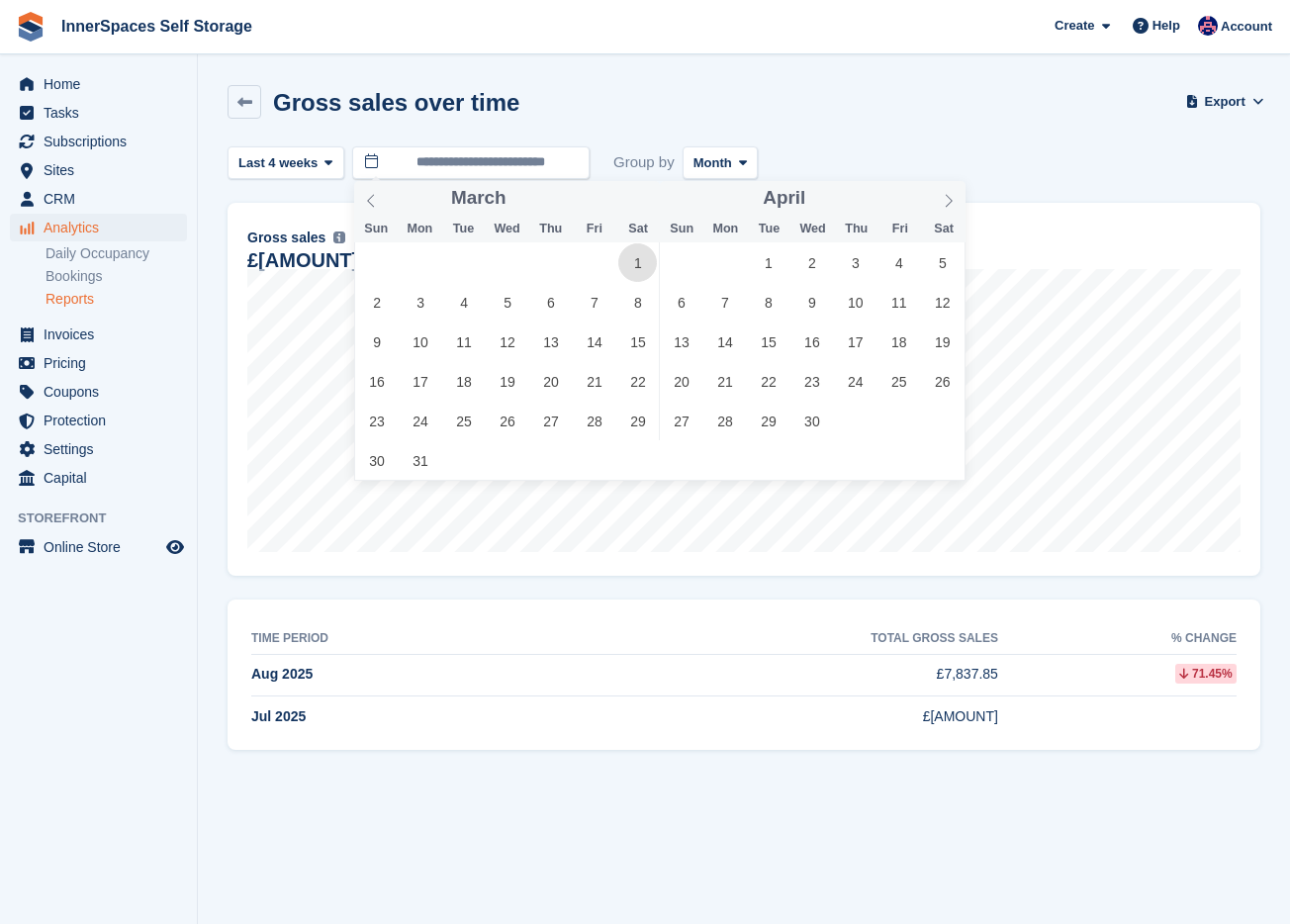 click on "1" at bounding box center (637, 262) 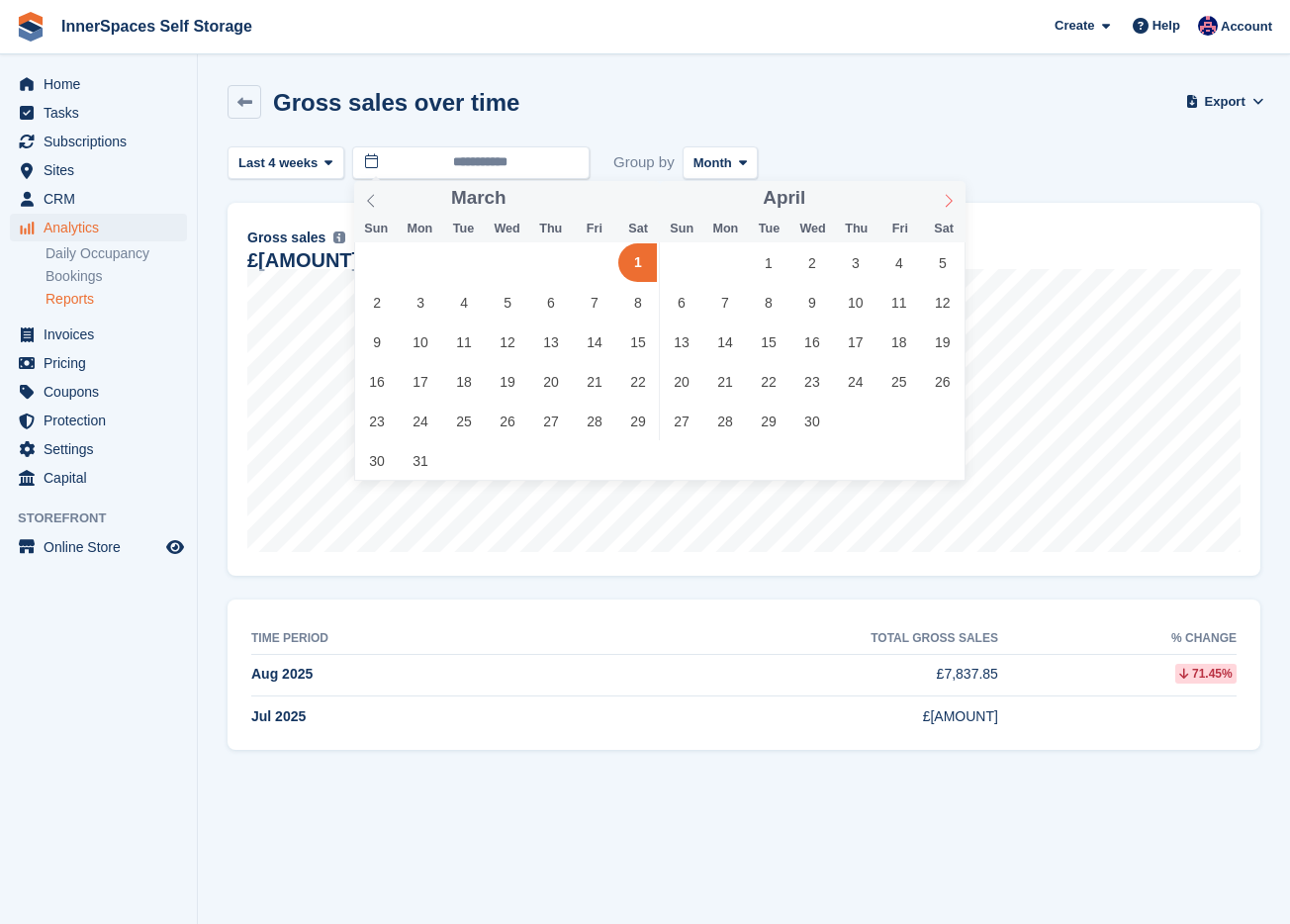 click 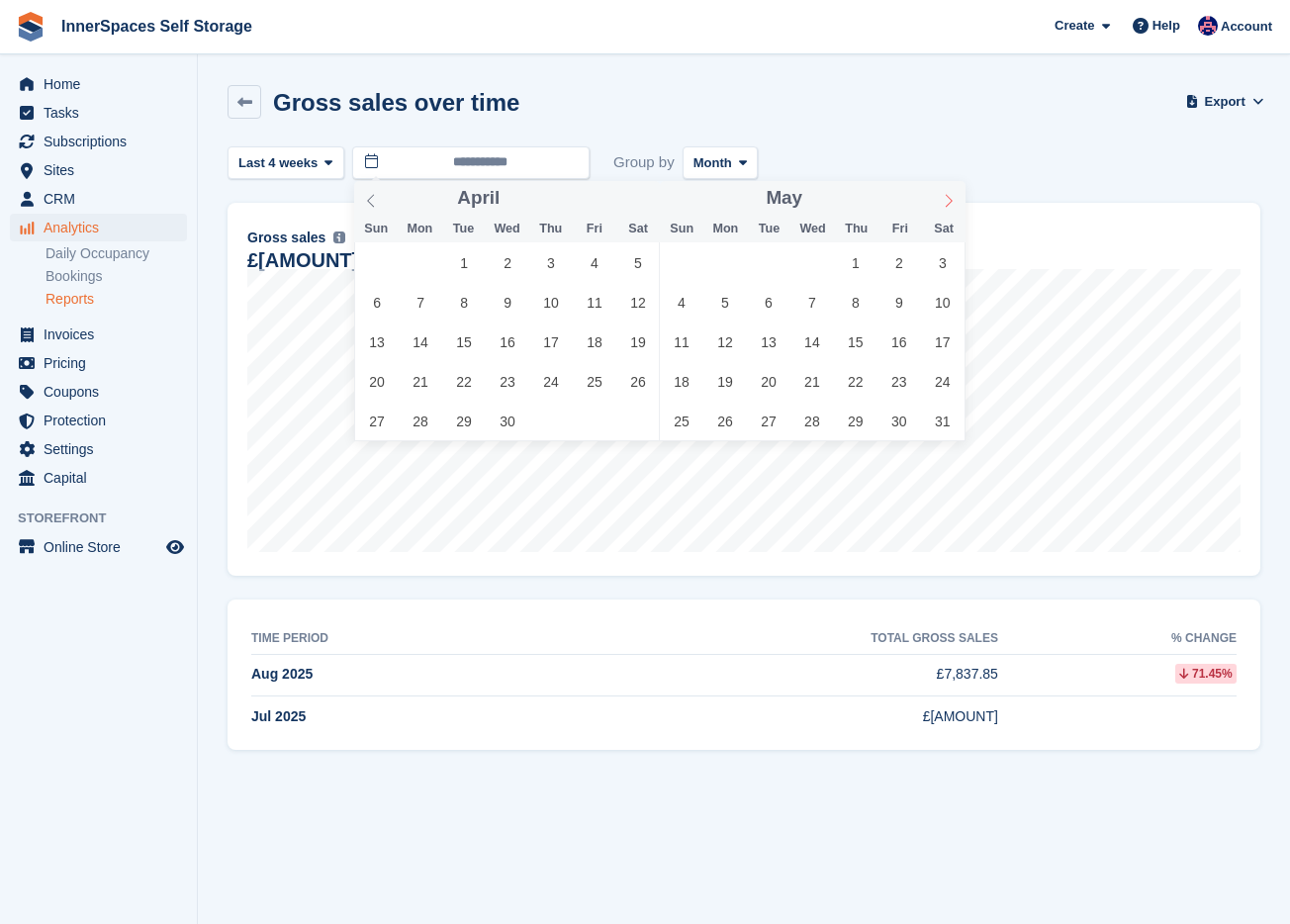 click 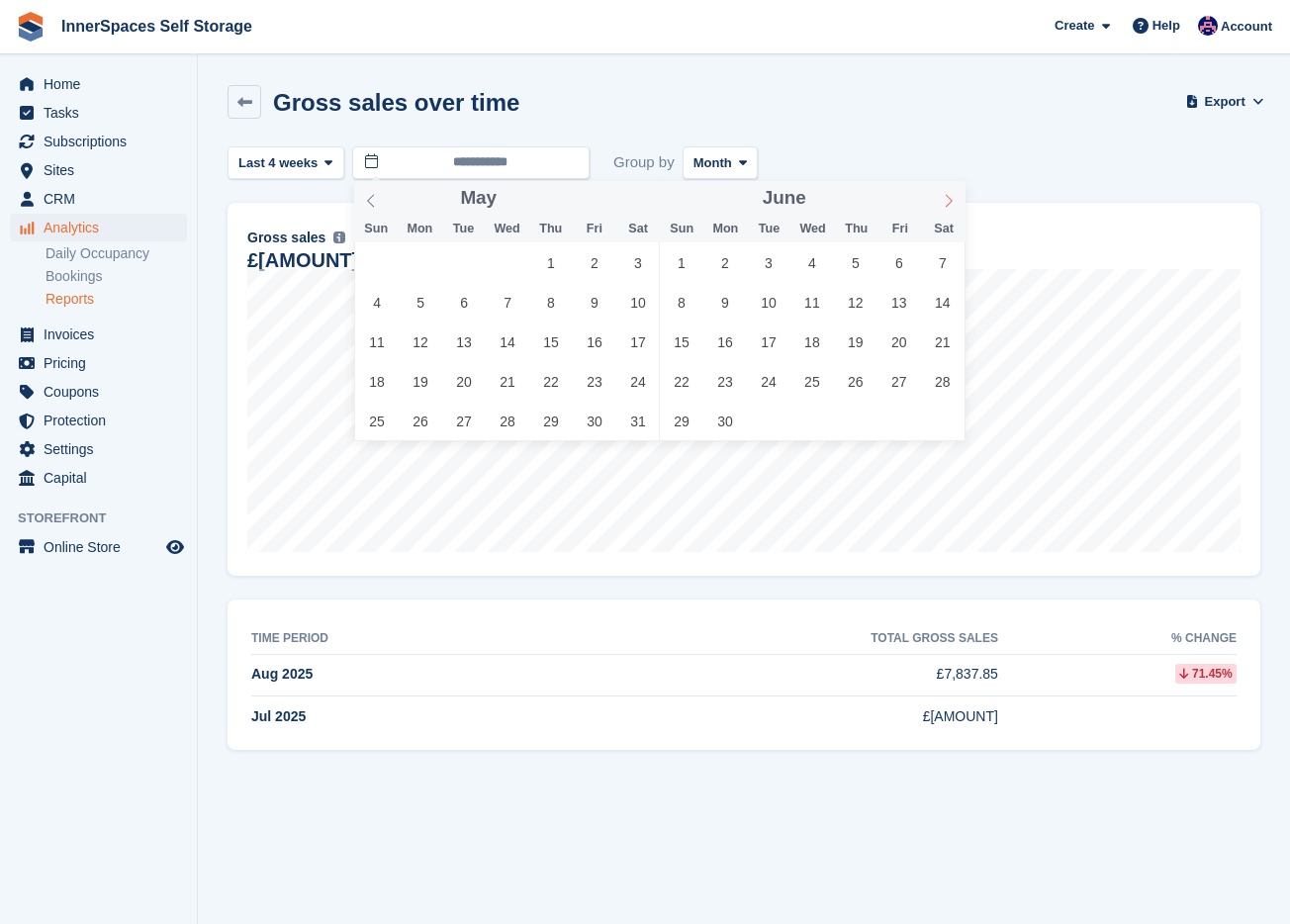 click 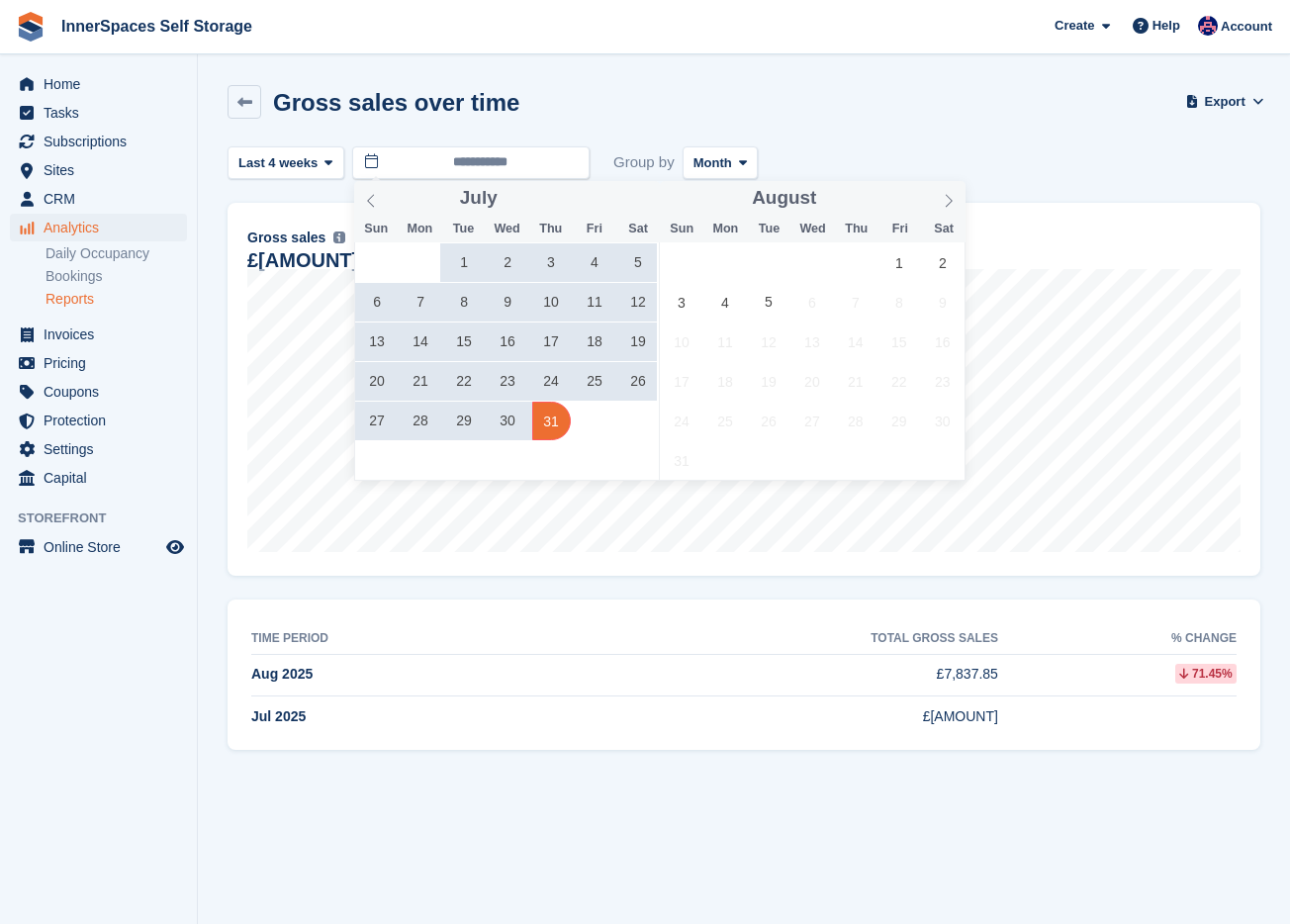 click on "31" at bounding box center [551, 420] 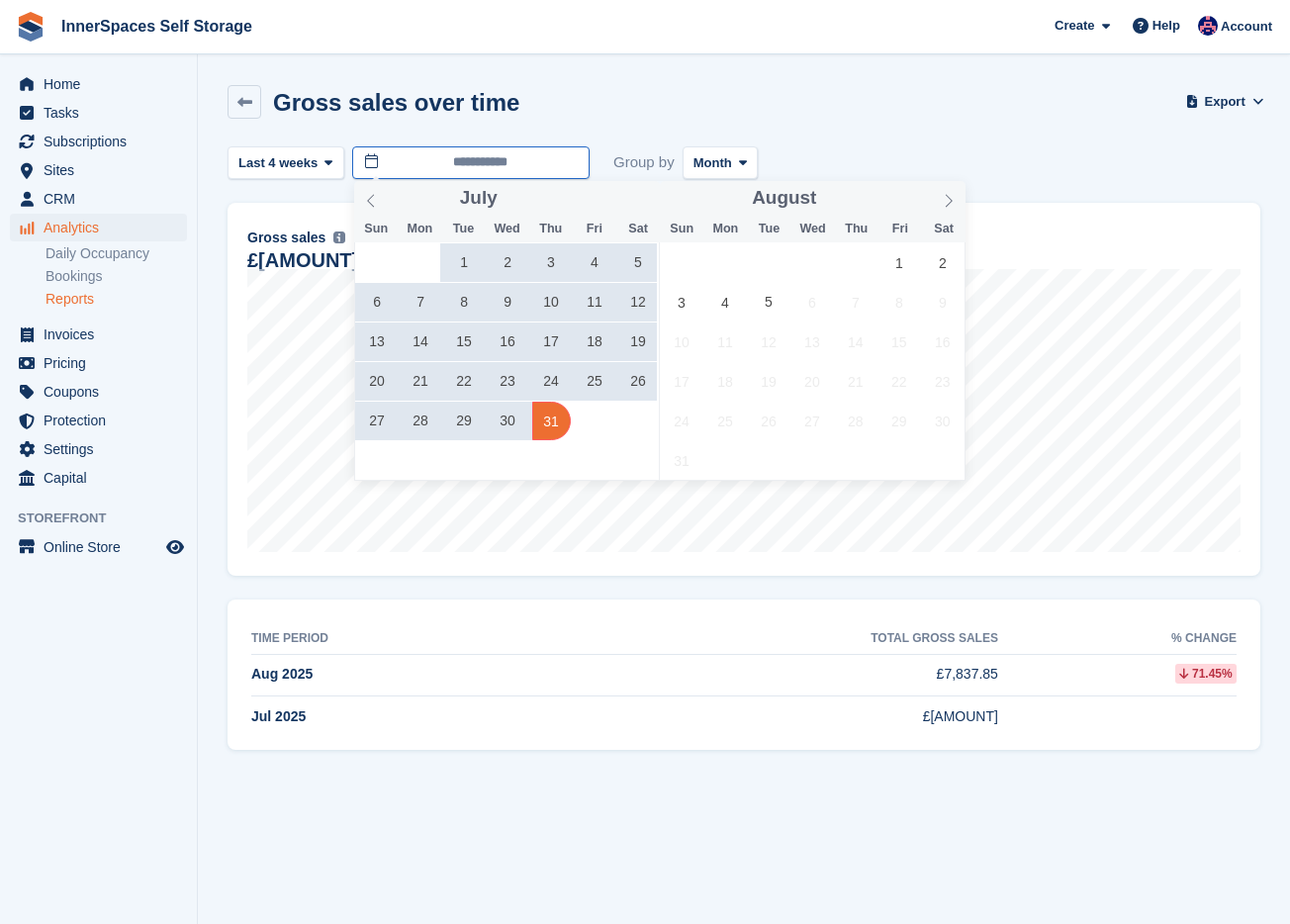type on "**********" 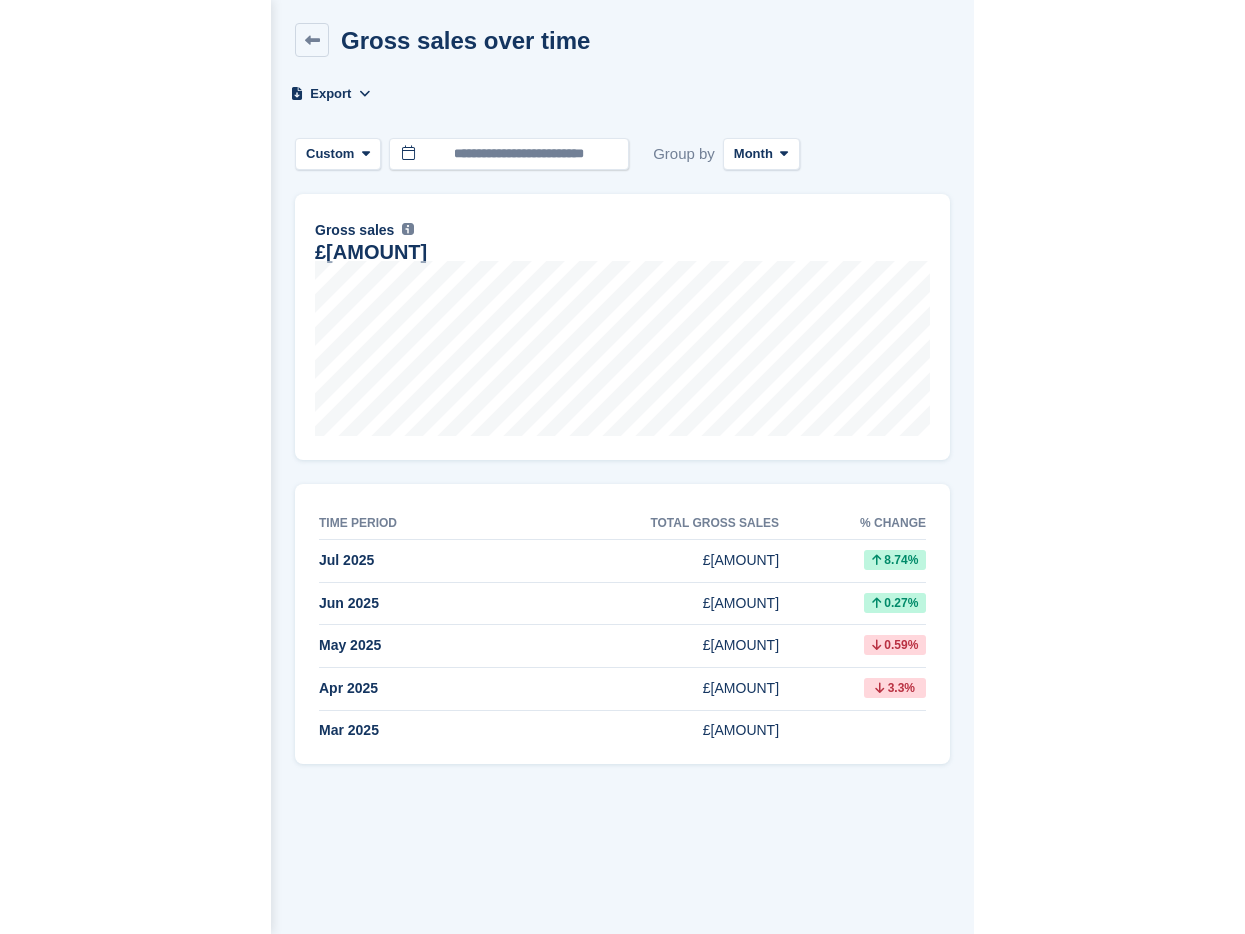 scroll, scrollTop: 0, scrollLeft: 0, axis: both 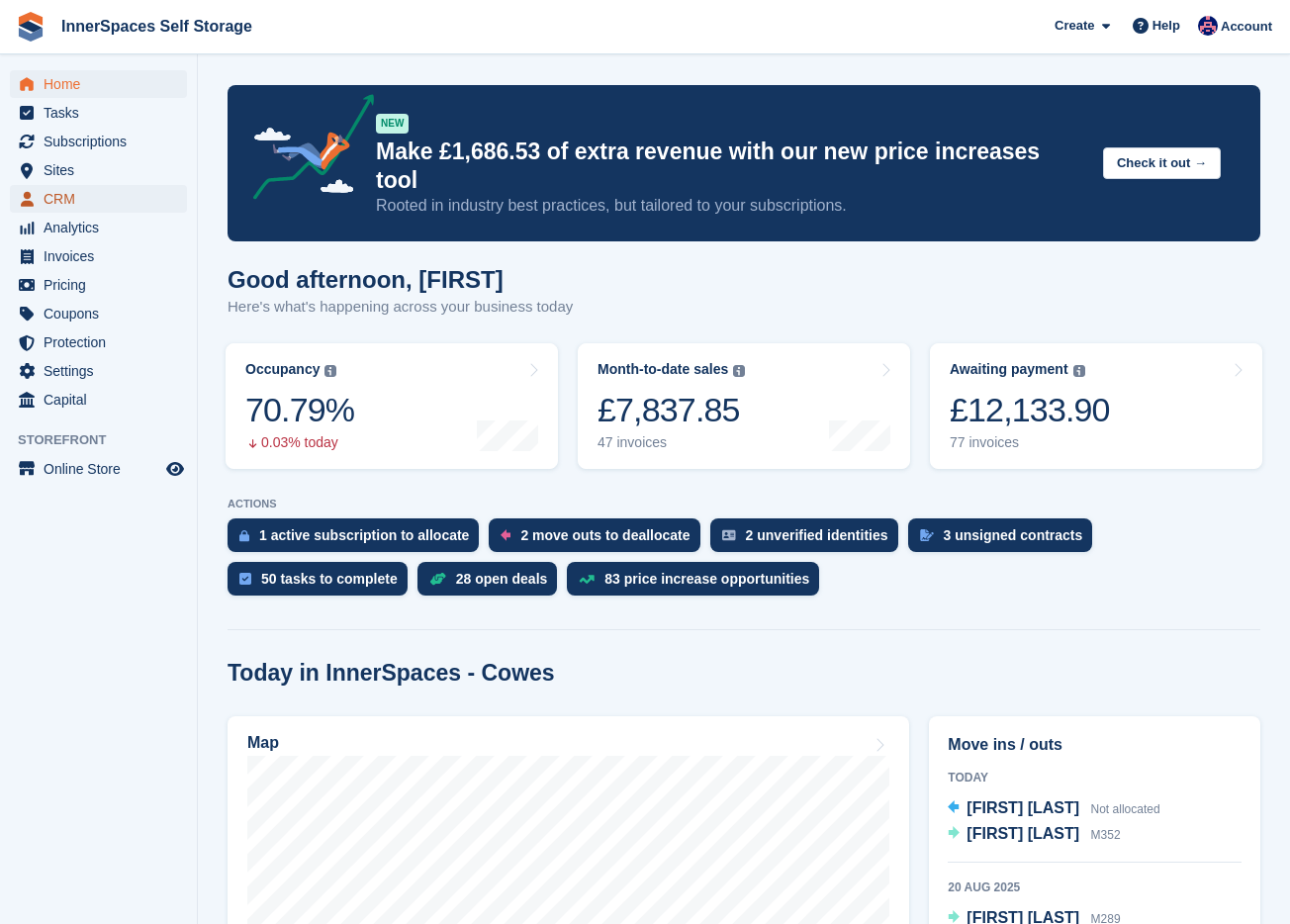 click on "CRM" at bounding box center [103, 199] 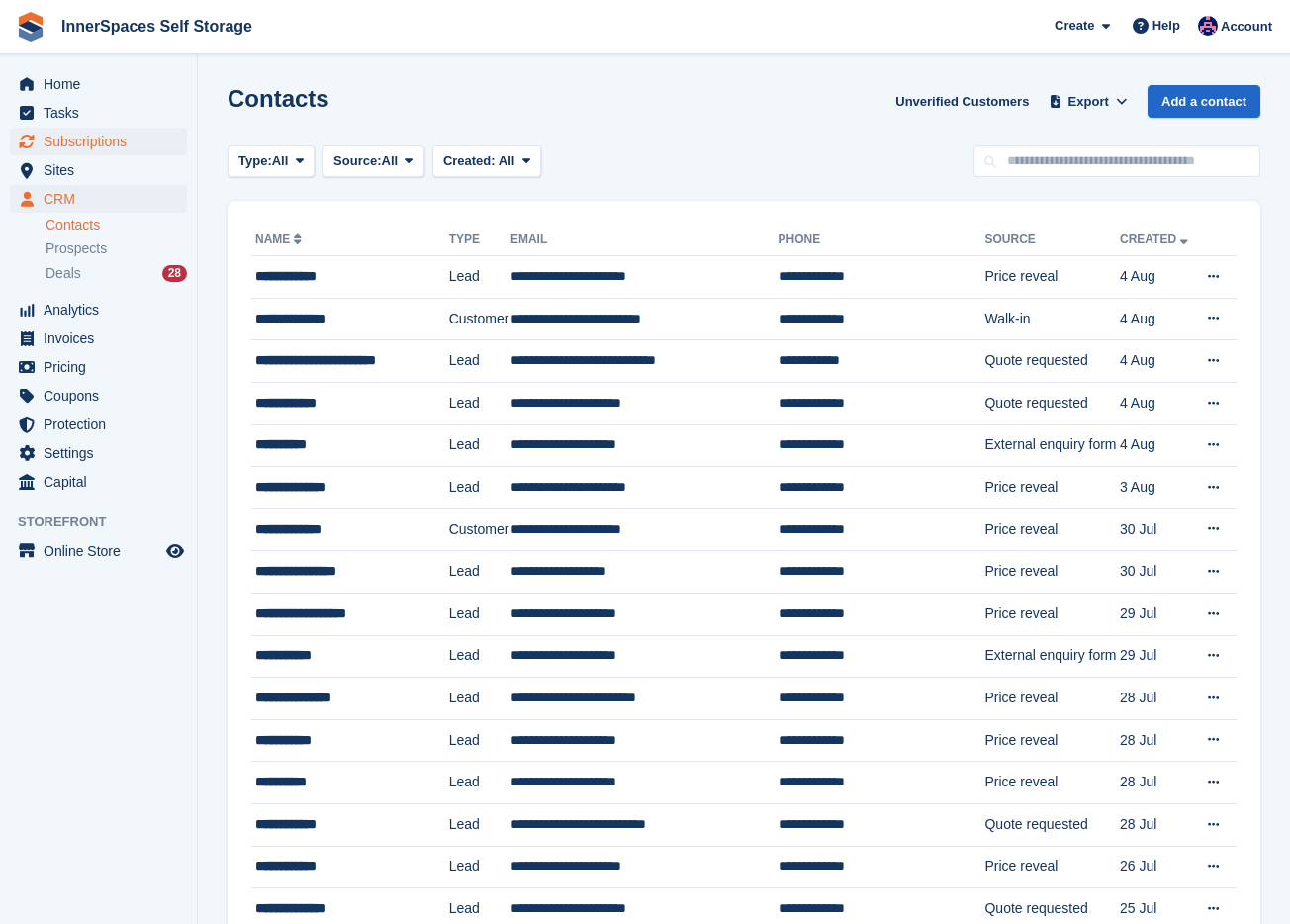 scroll, scrollTop: 0, scrollLeft: 0, axis: both 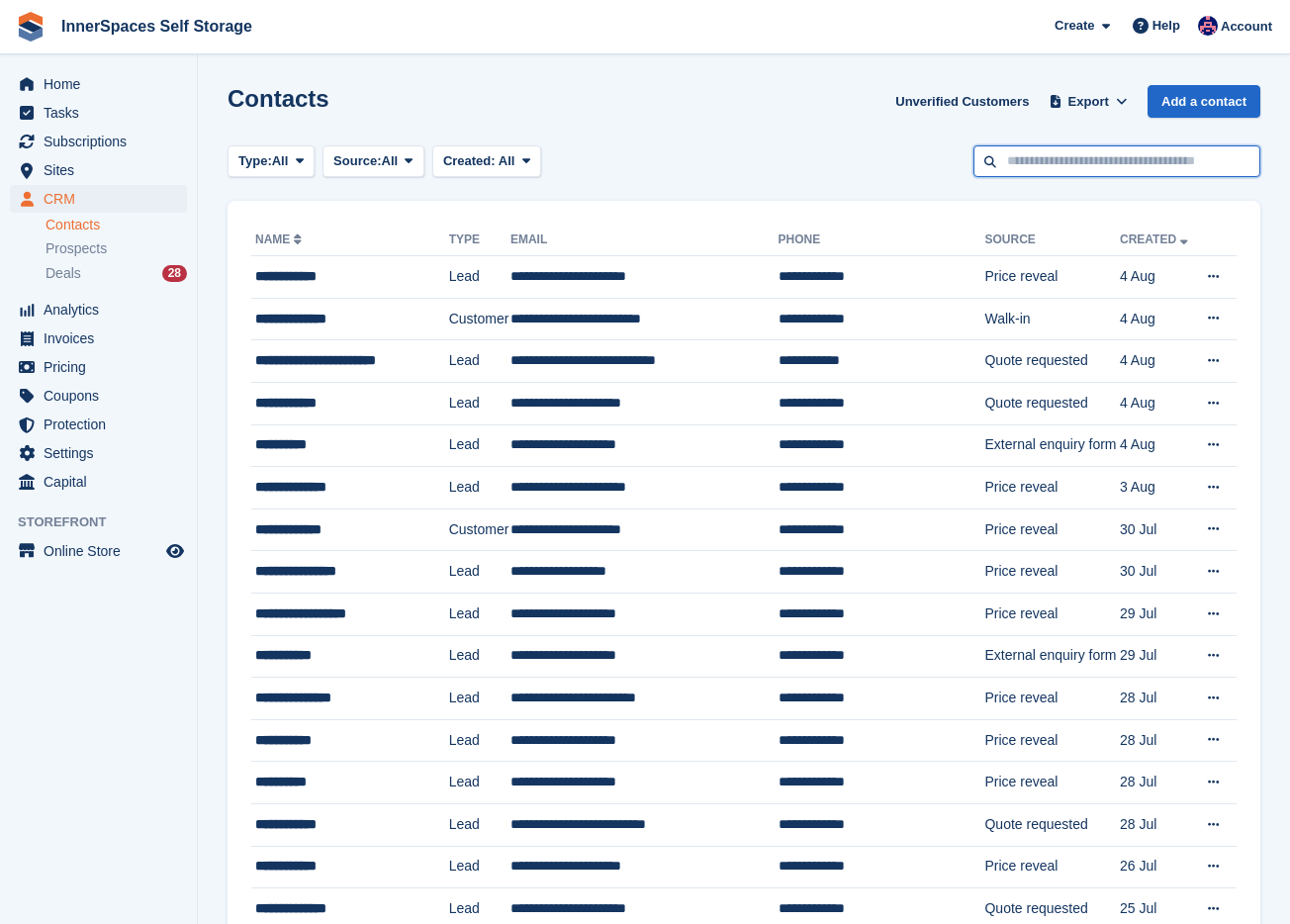 click at bounding box center [1117, 161] 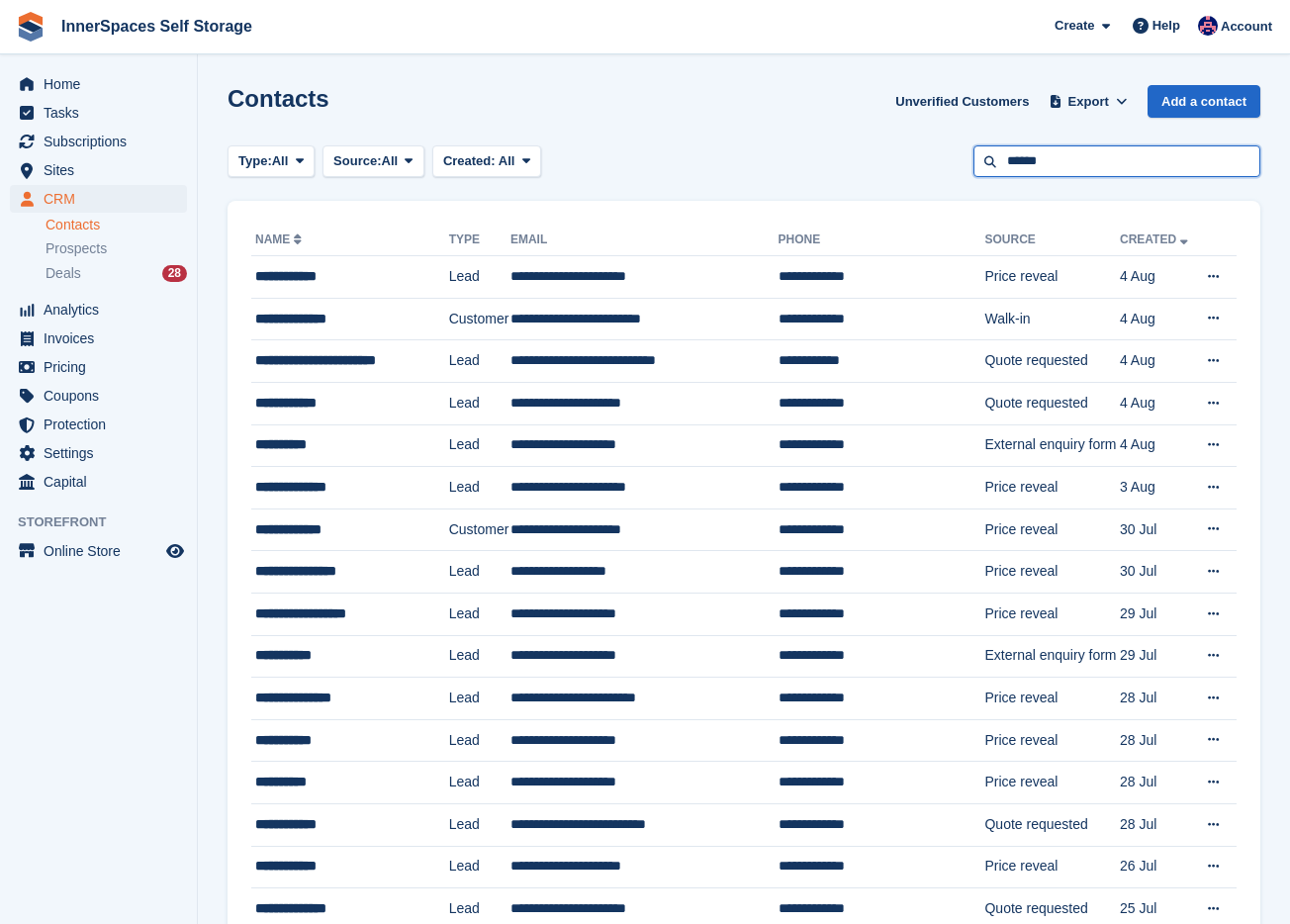 type on "******" 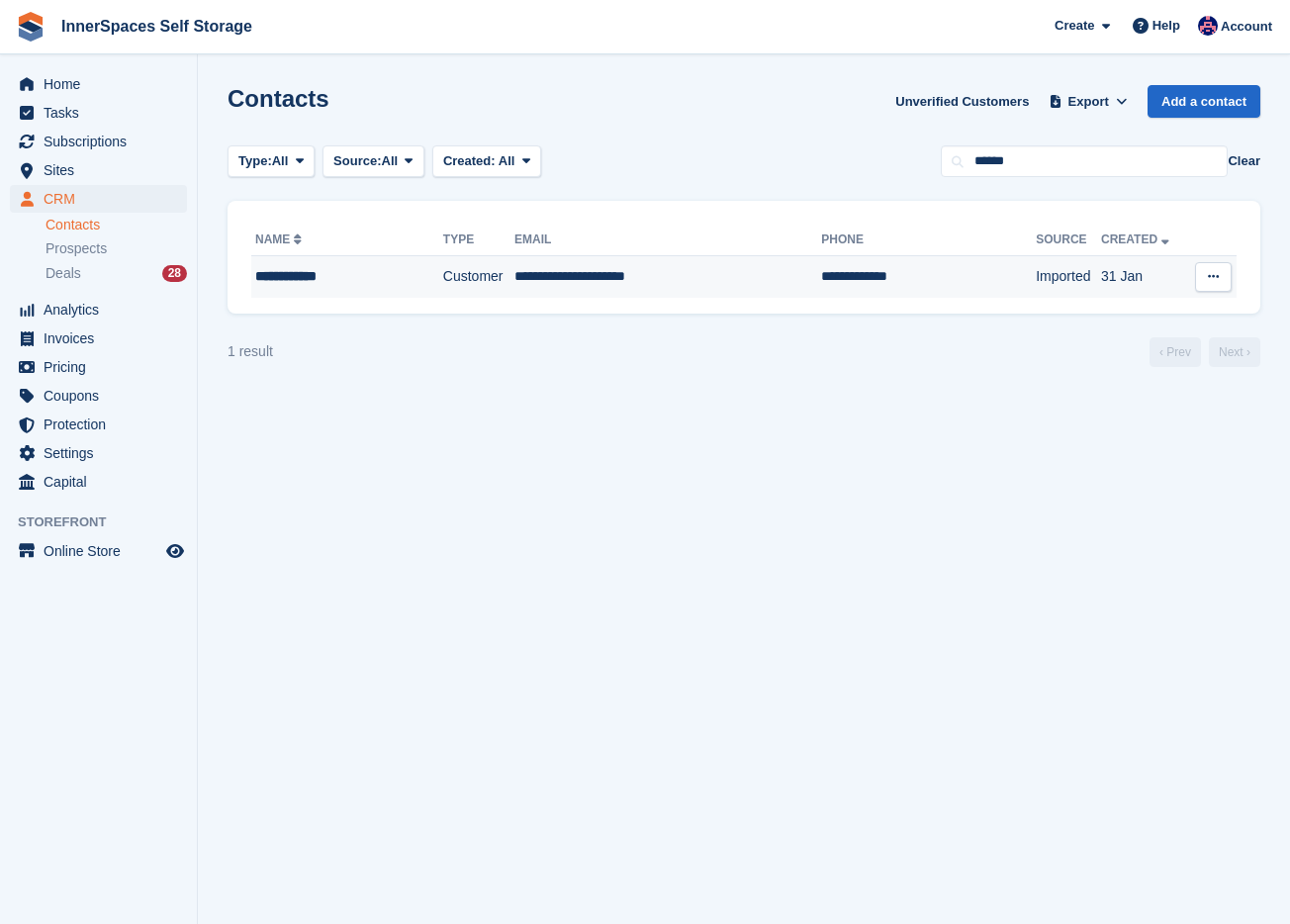 click on "31 Jan" at bounding box center [1144, 277] 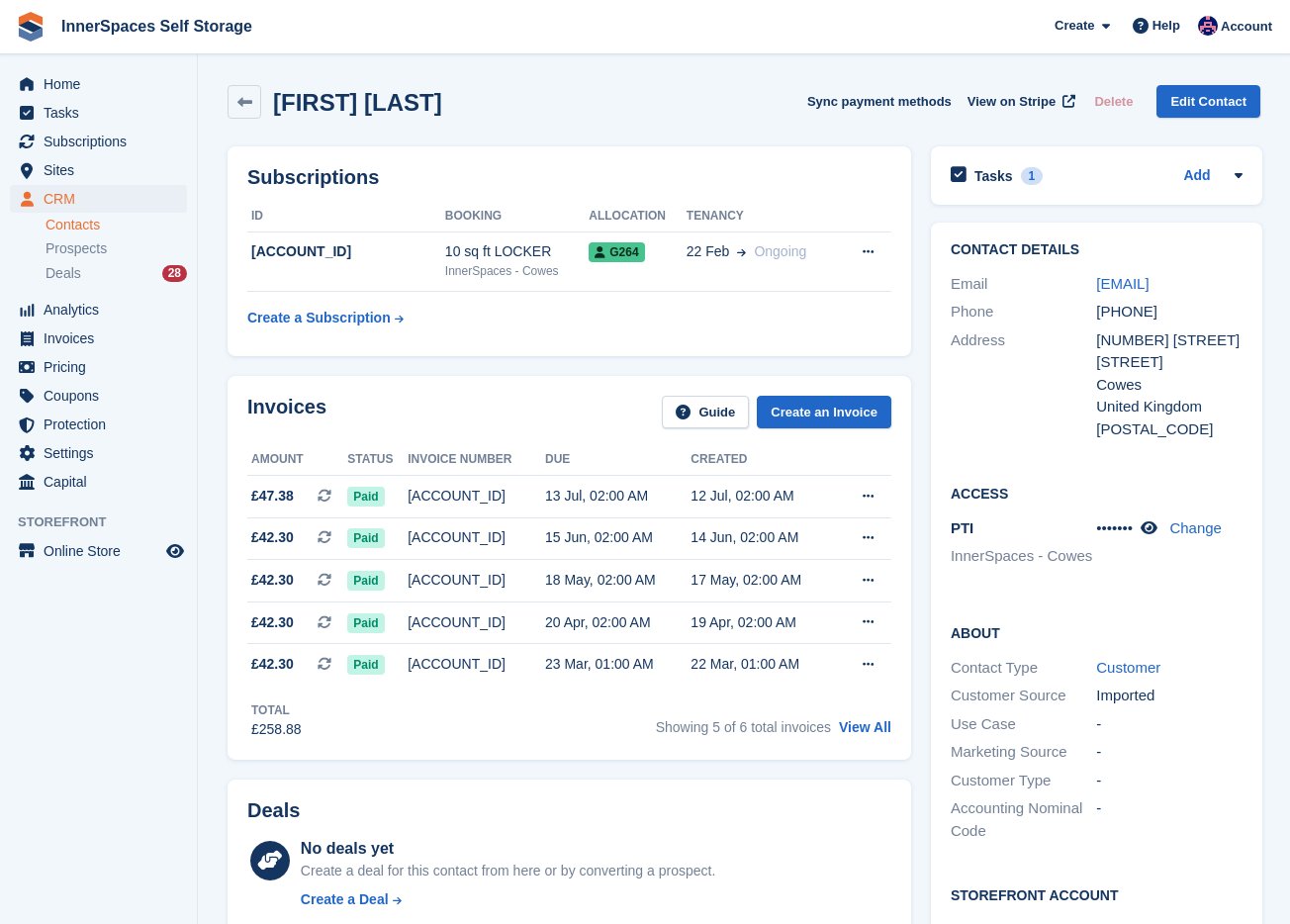 scroll, scrollTop: 0, scrollLeft: 0, axis: both 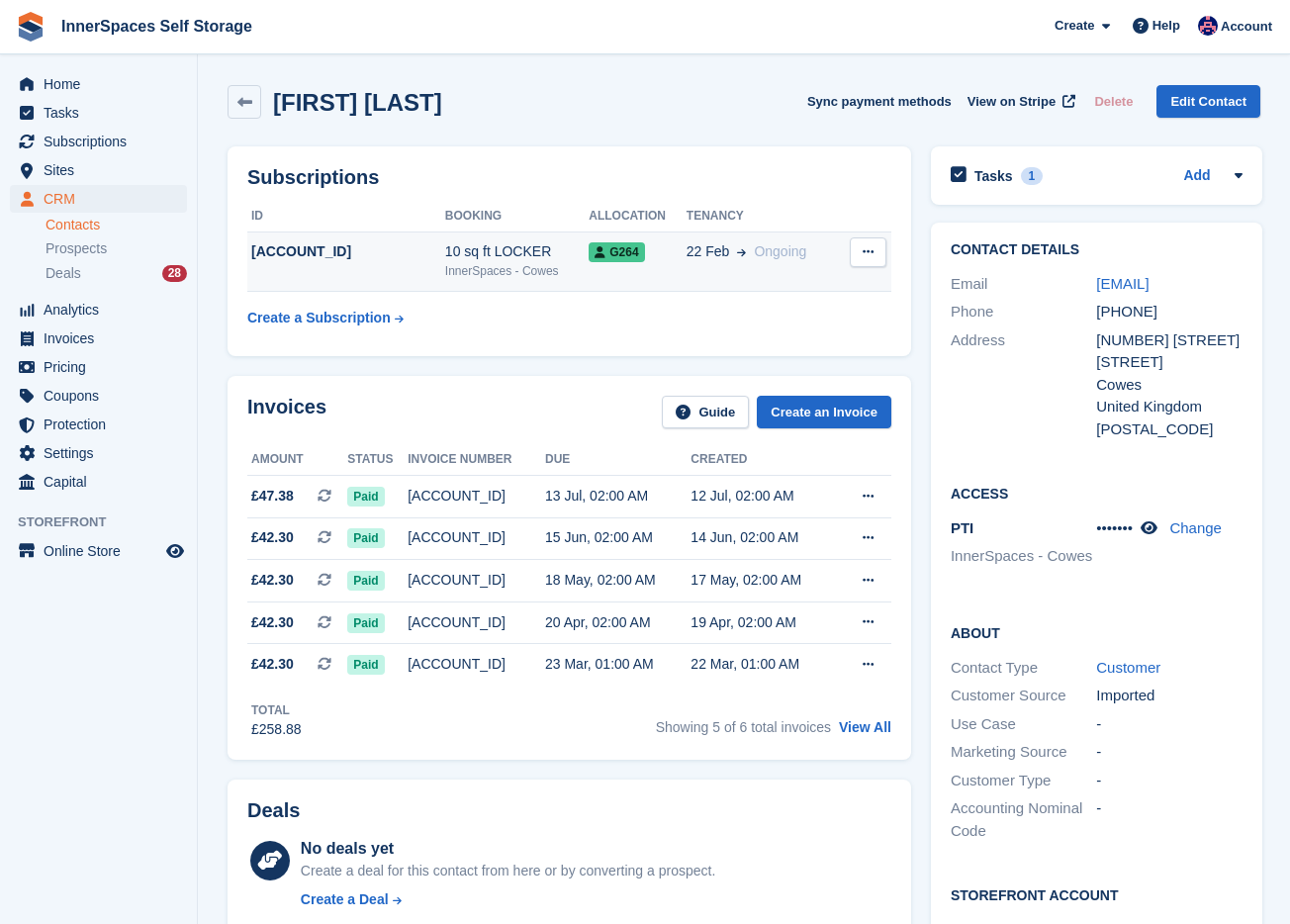 click on "G264" at bounding box center [637, 251] 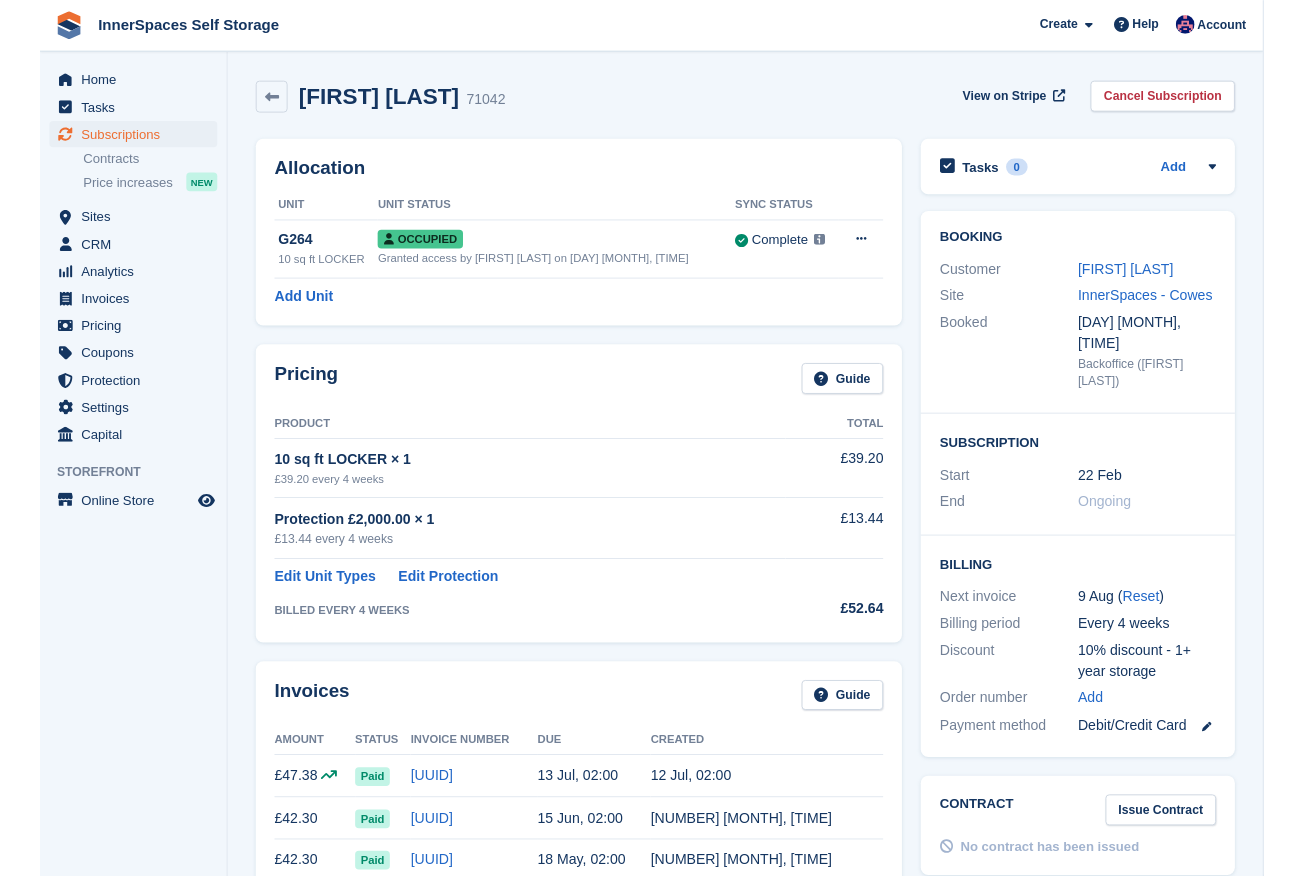 scroll, scrollTop: 0, scrollLeft: 0, axis: both 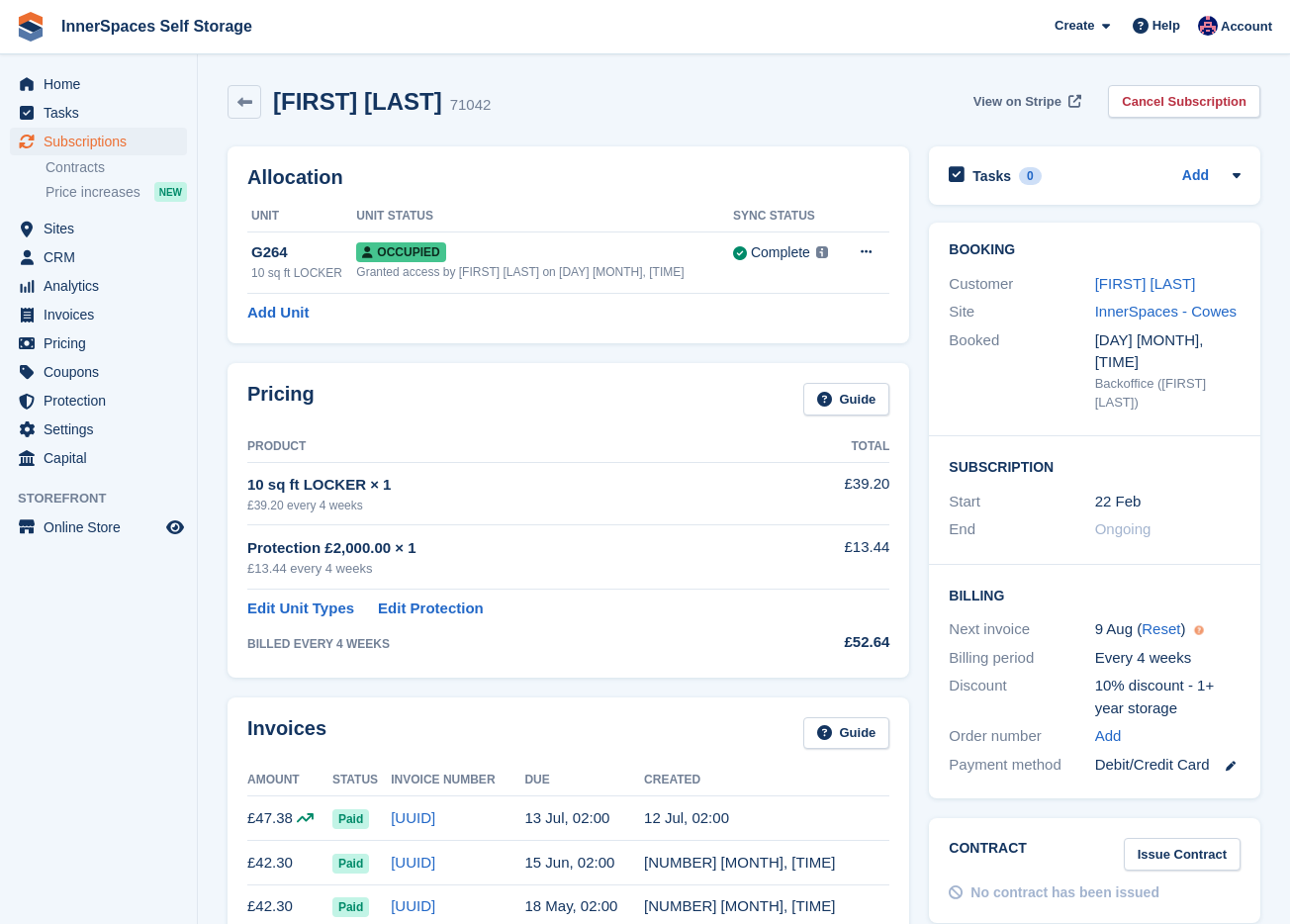 click on "View on Stripe" at bounding box center [1017, 102] 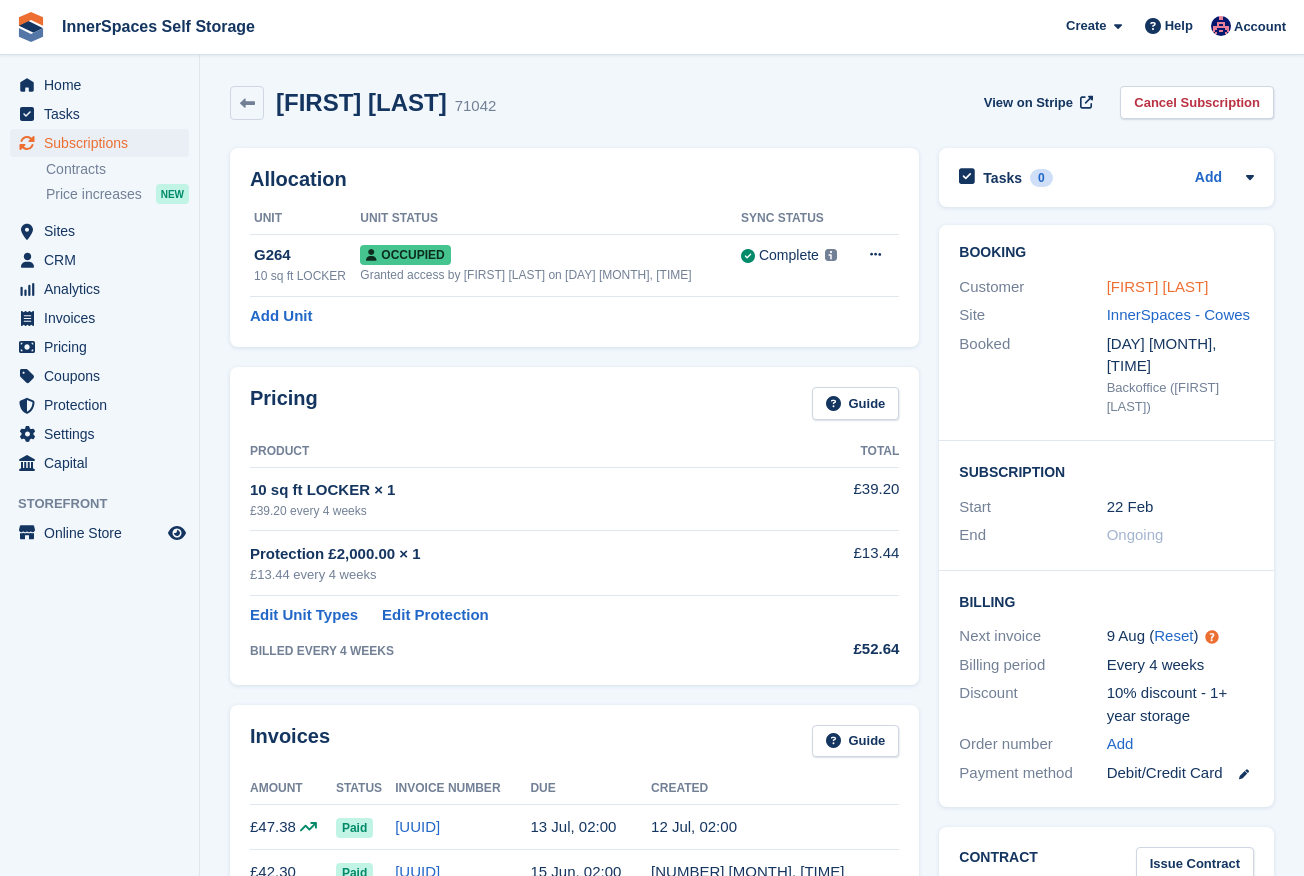 click on "[FIRST] [LAST]" at bounding box center (1158, 286) 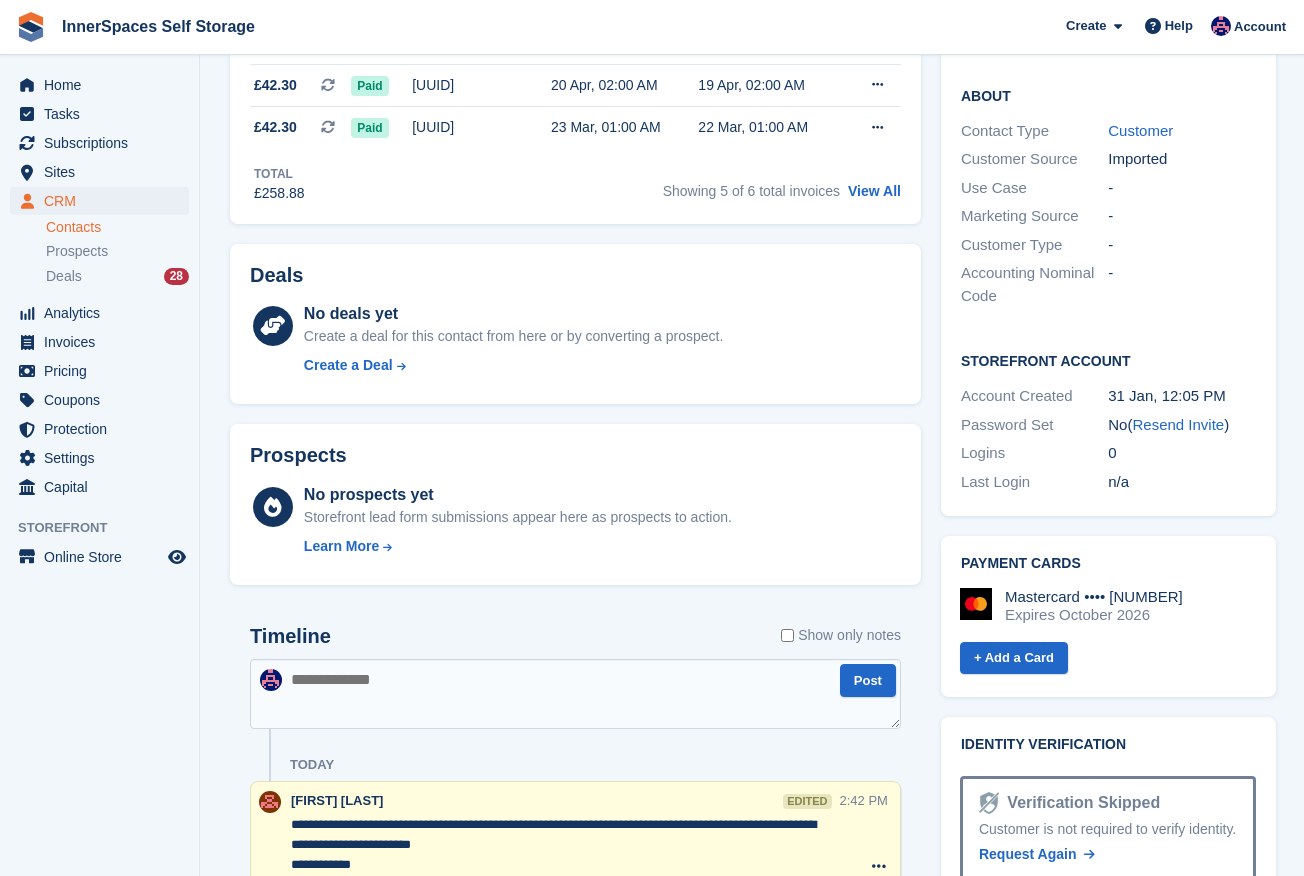 scroll, scrollTop: 688, scrollLeft: 0, axis: vertical 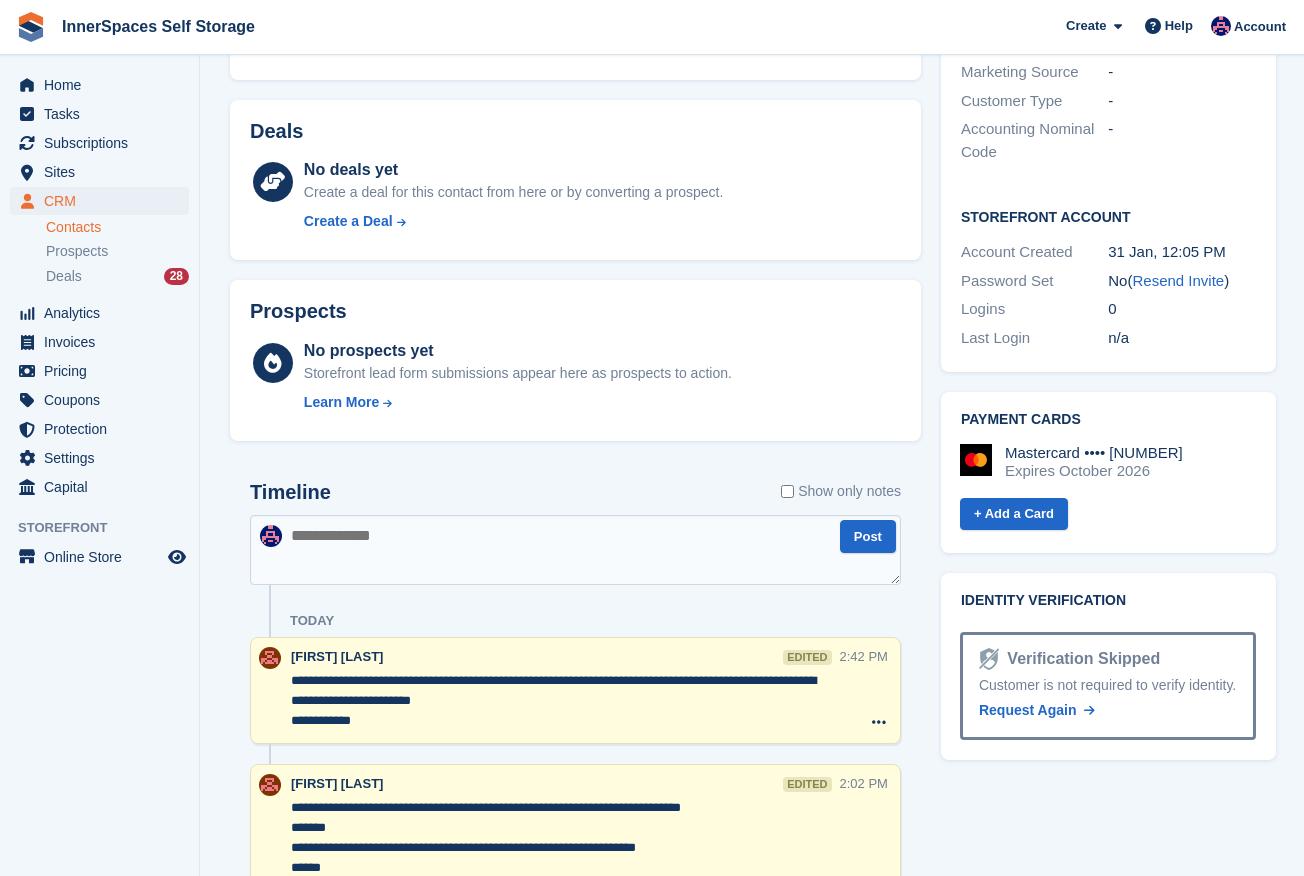 click at bounding box center [575, 550] 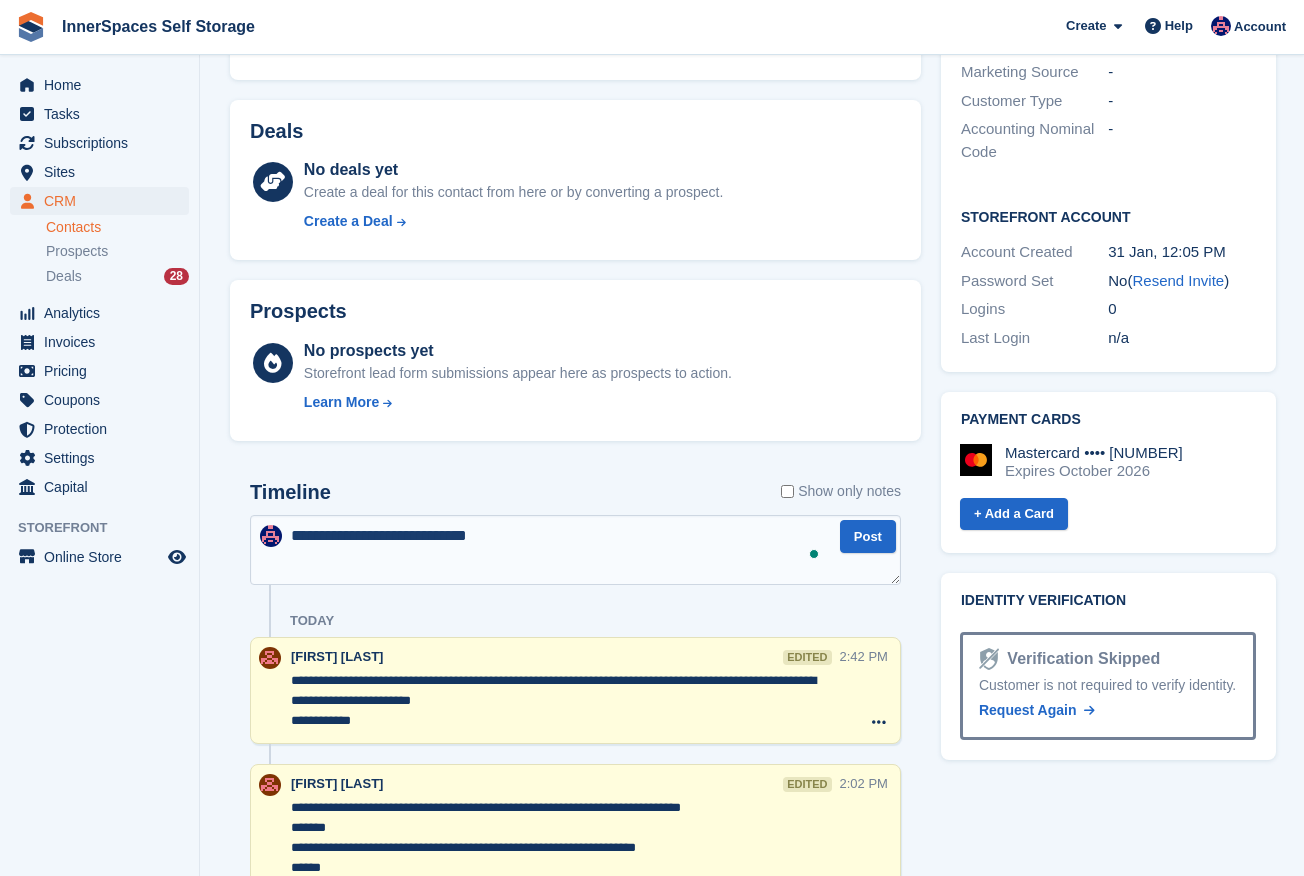 type on "**********" 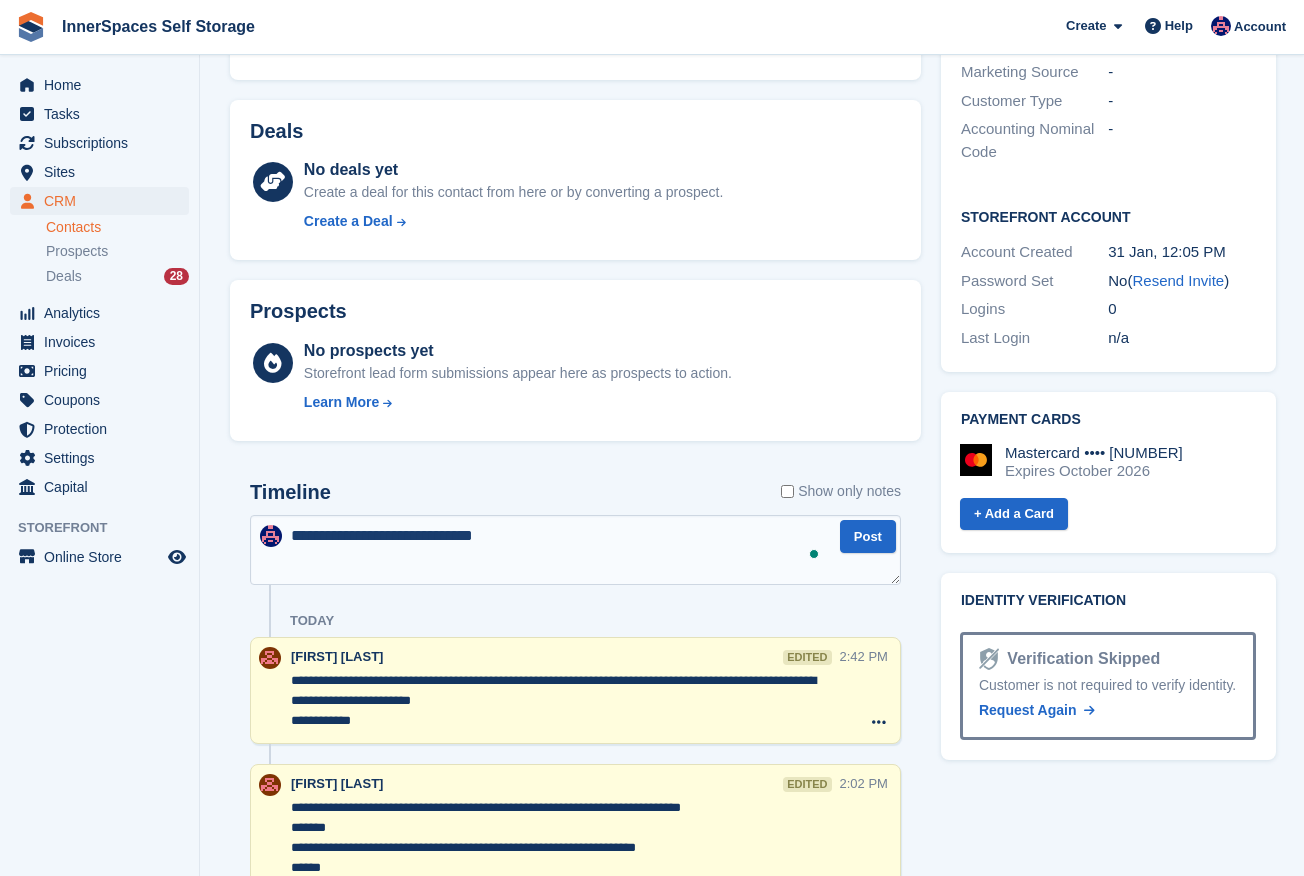 type 